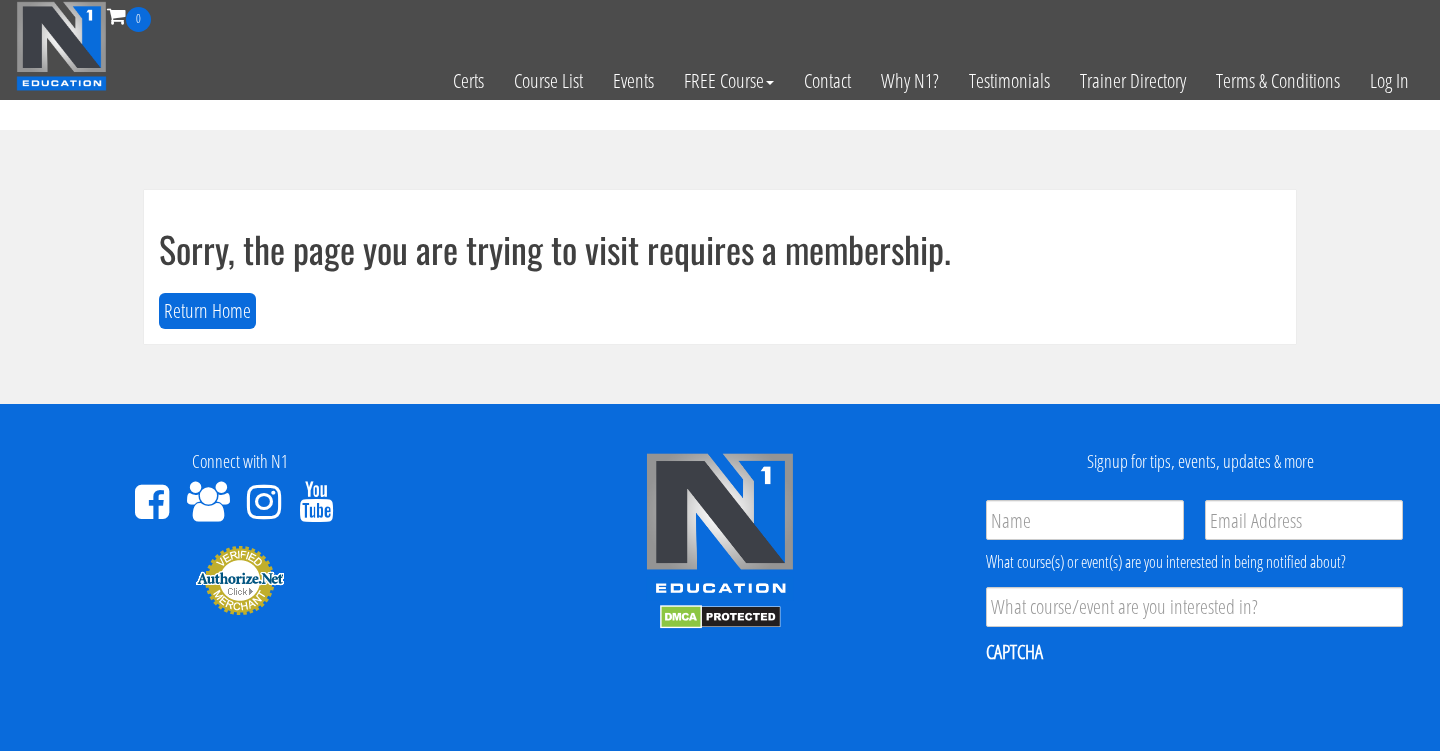scroll, scrollTop: 0, scrollLeft: 0, axis: both 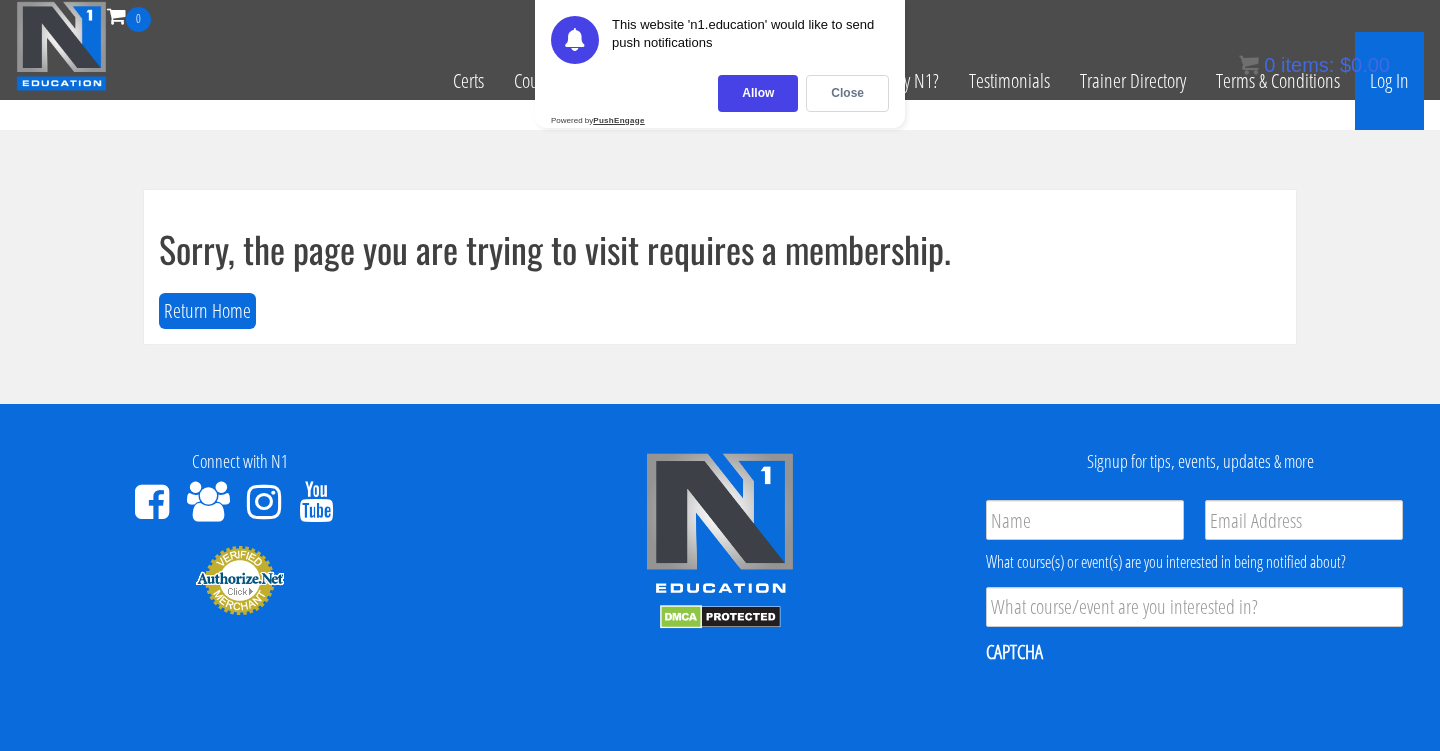click on "Log In" at bounding box center (1389, 81) 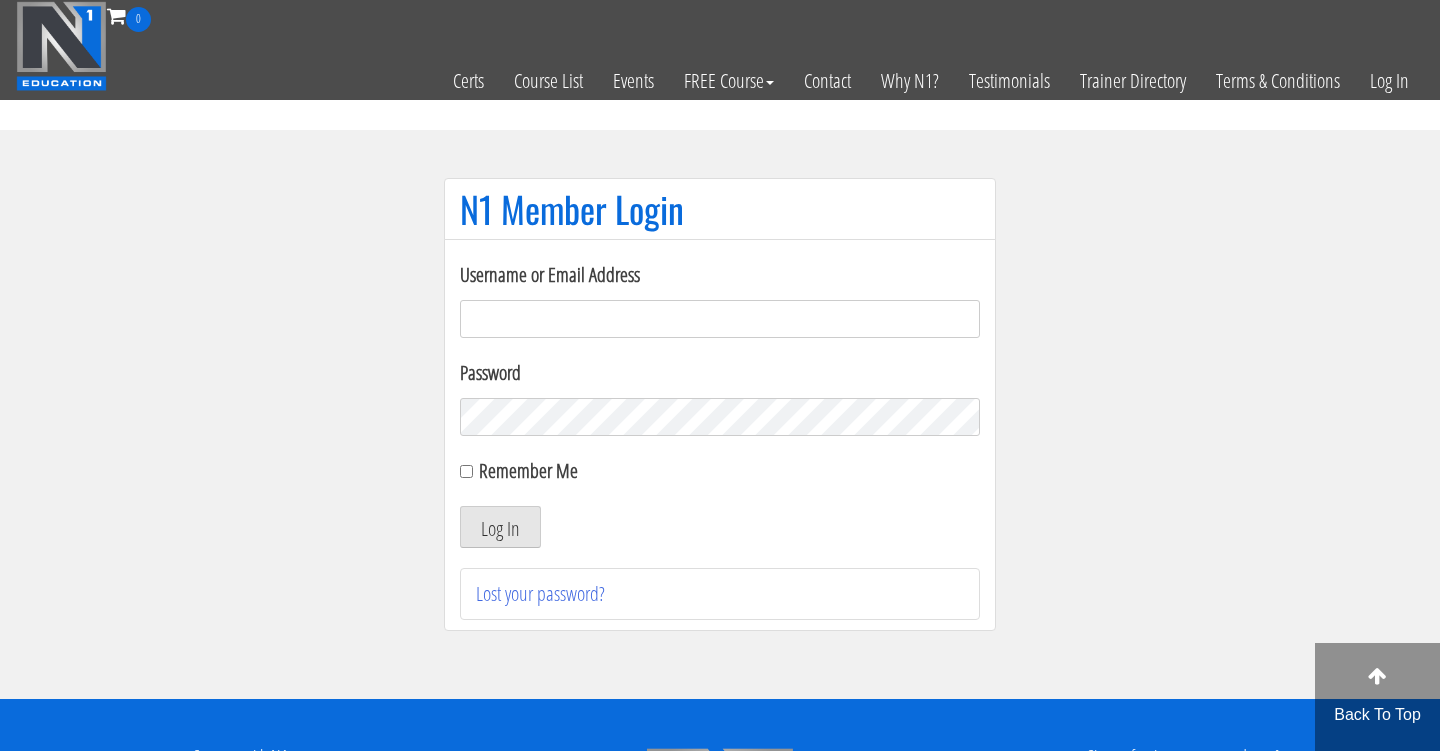scroll, scrollTop: 0, scrollLeft: 0, axis: both 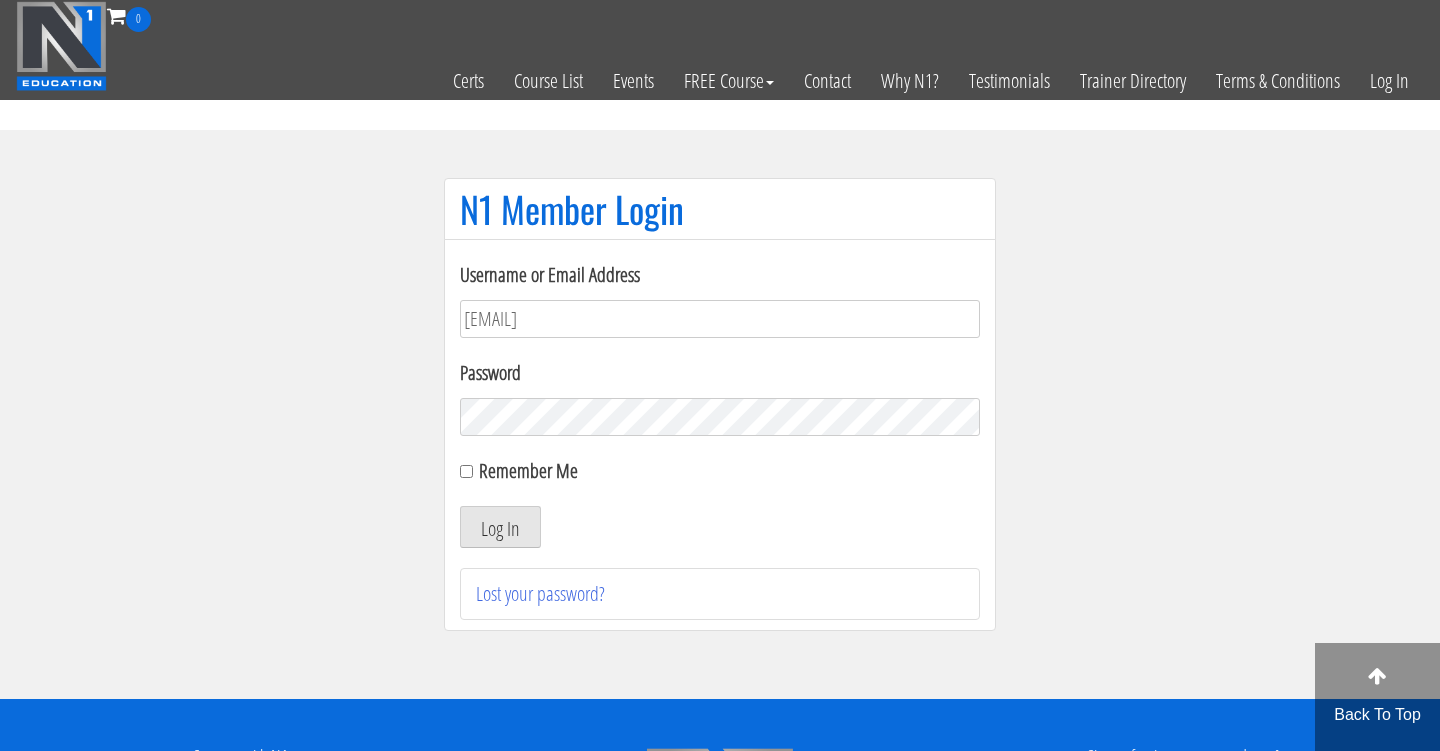 click on "Log In" at bounding box center (500, 527) 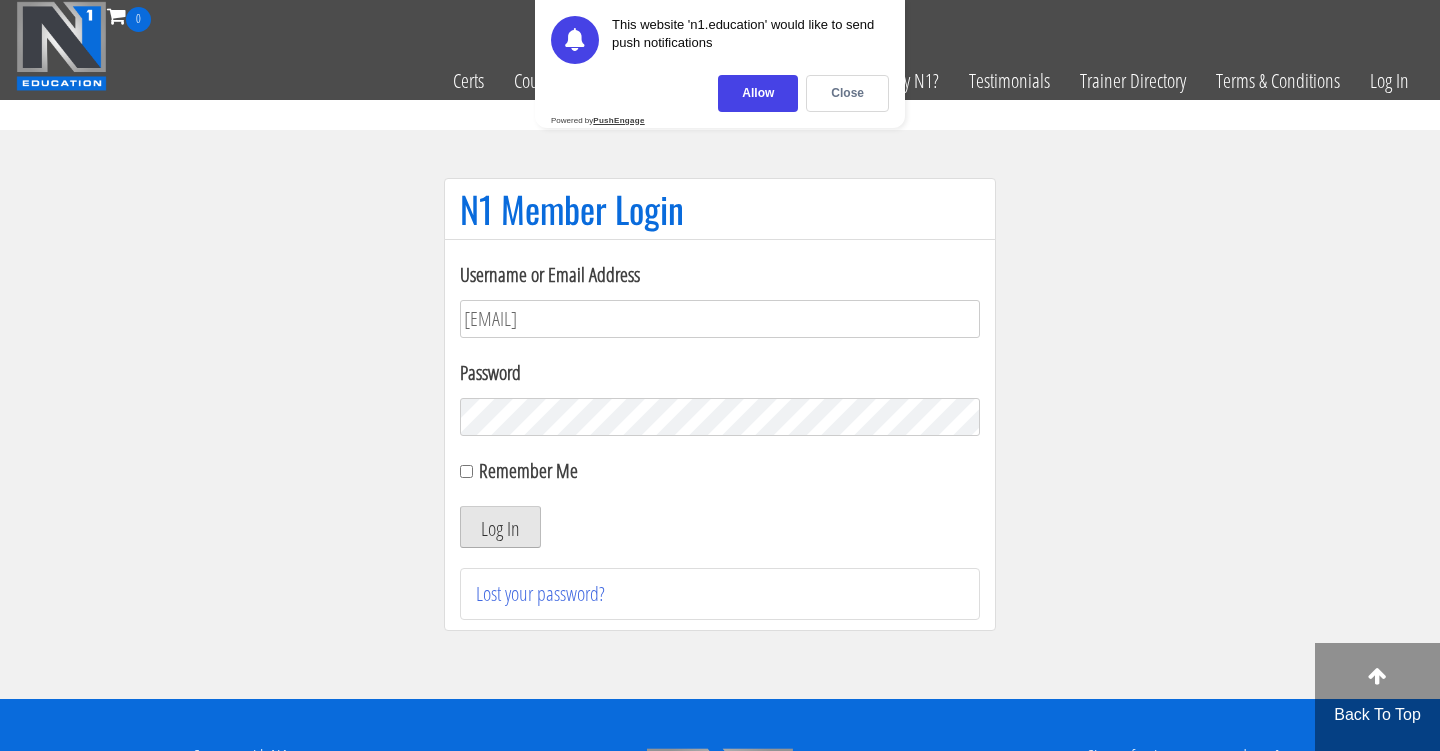 click on "Log In" at bounding box center (500, 527) 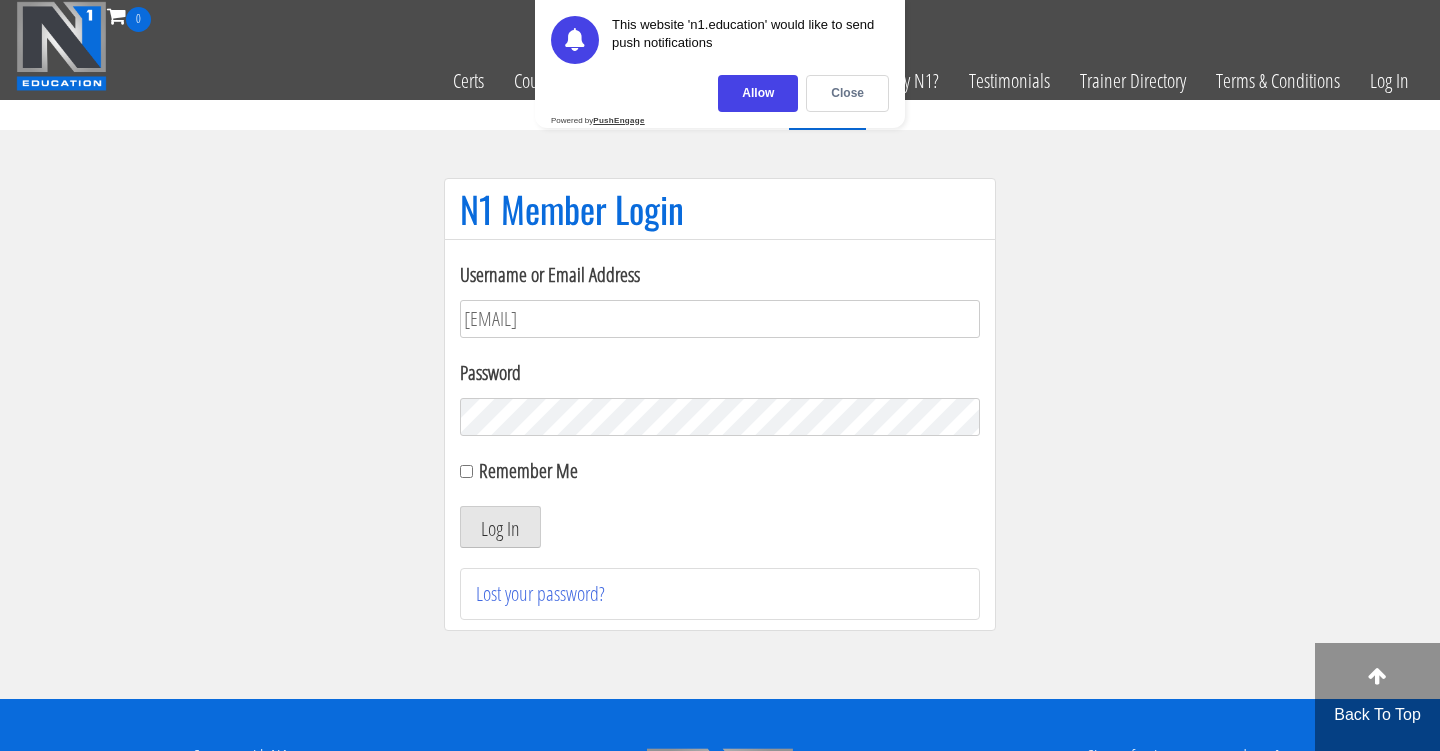 click on "Close" at bounding box center [847, 93] 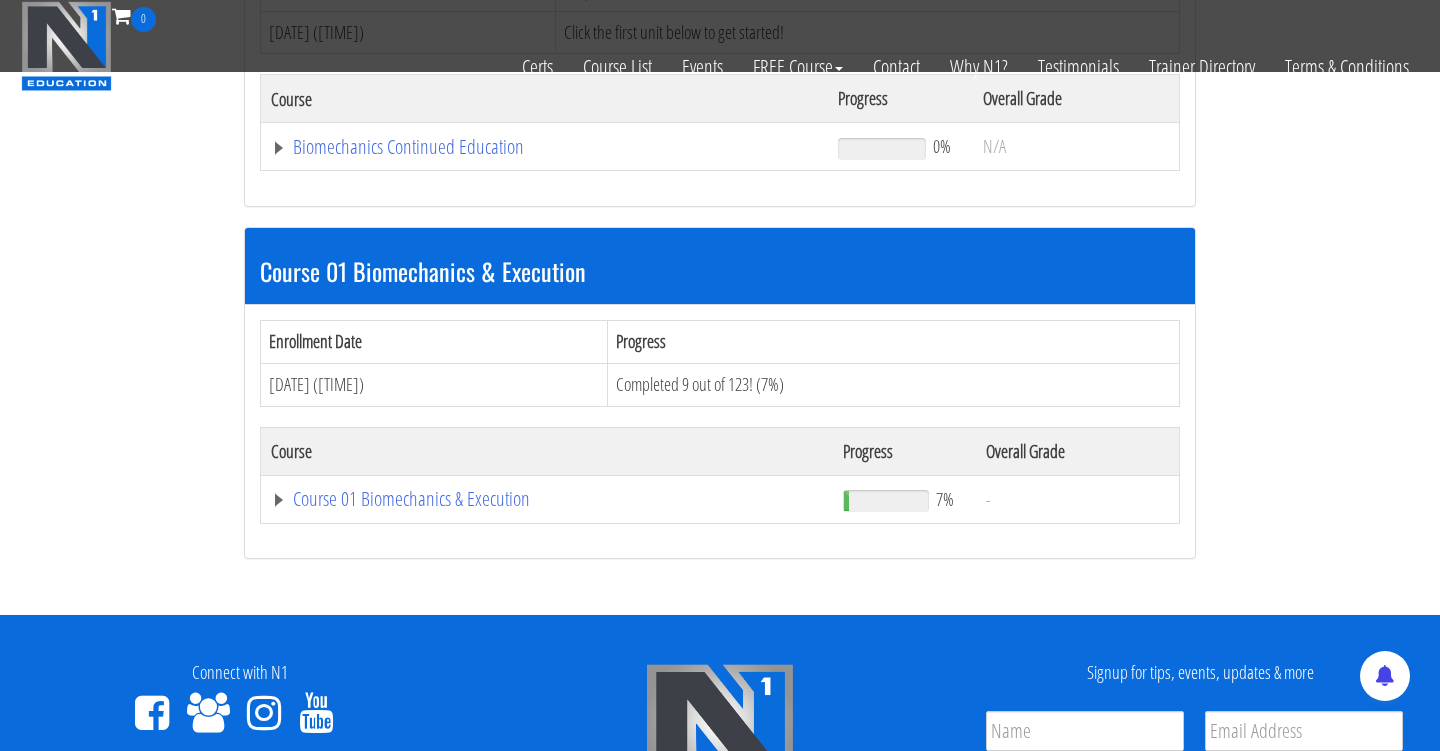 scroll, scrollTop: 422, scrollLeft: 0, axis: vertical 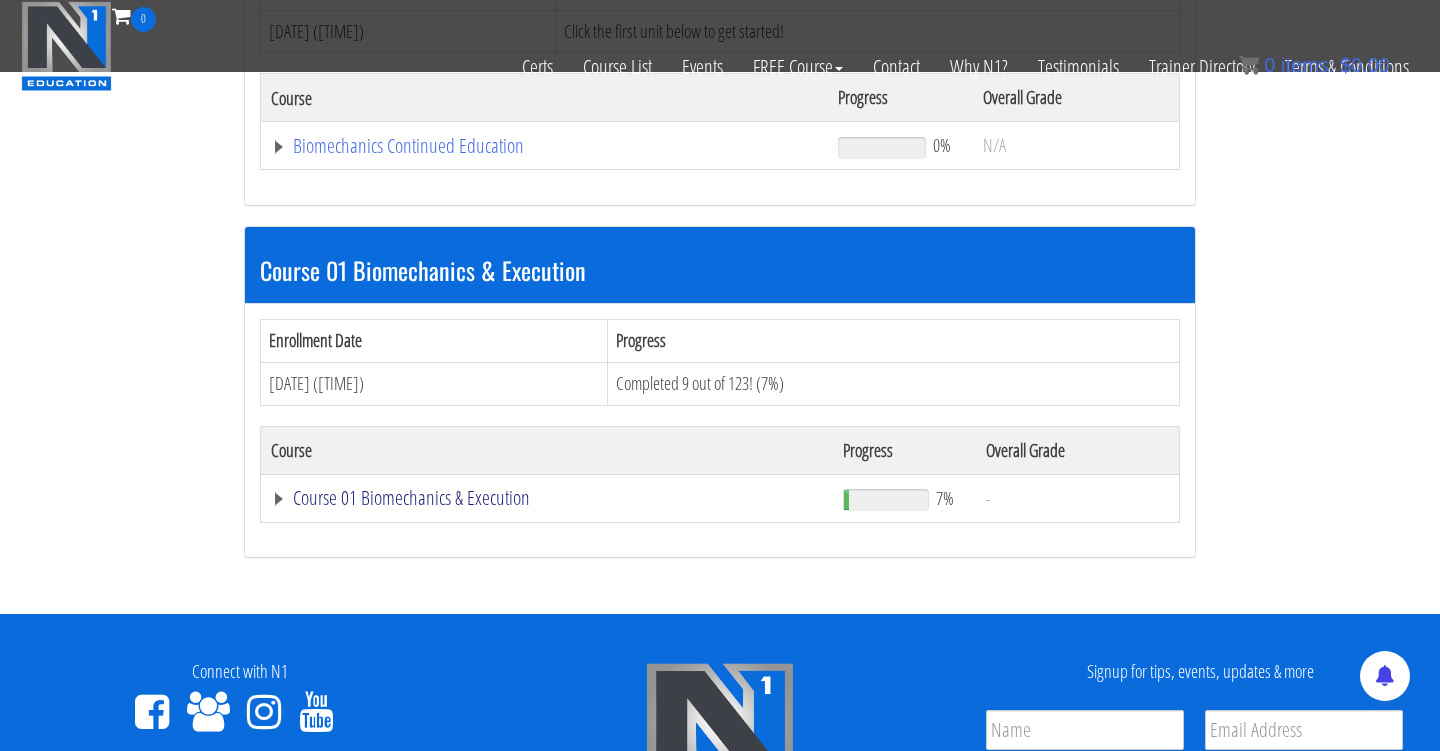 click on "Course 01 Biomechanics & Execution" at bounding box center (544, 146) 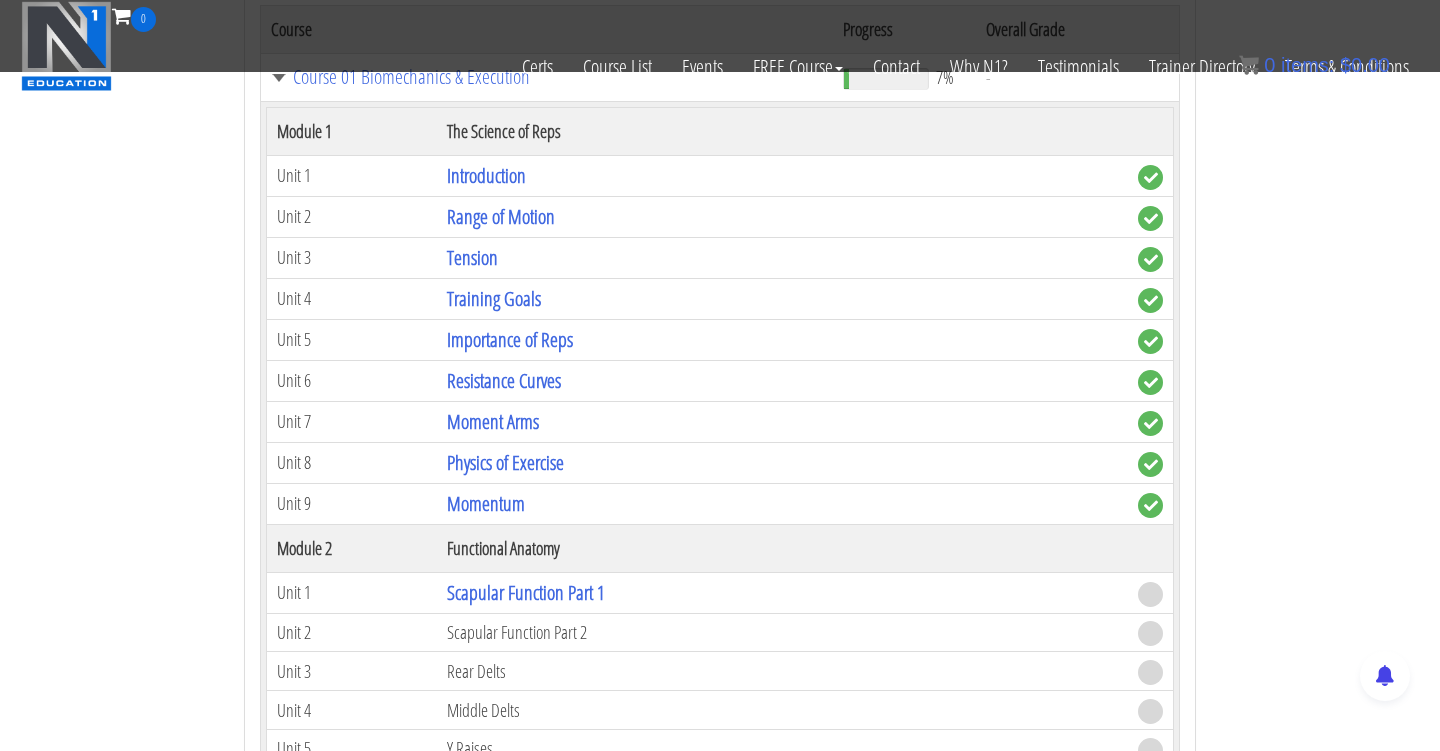 scroll, scrollTop: 895, scrollLeft: 0, axis: vertical 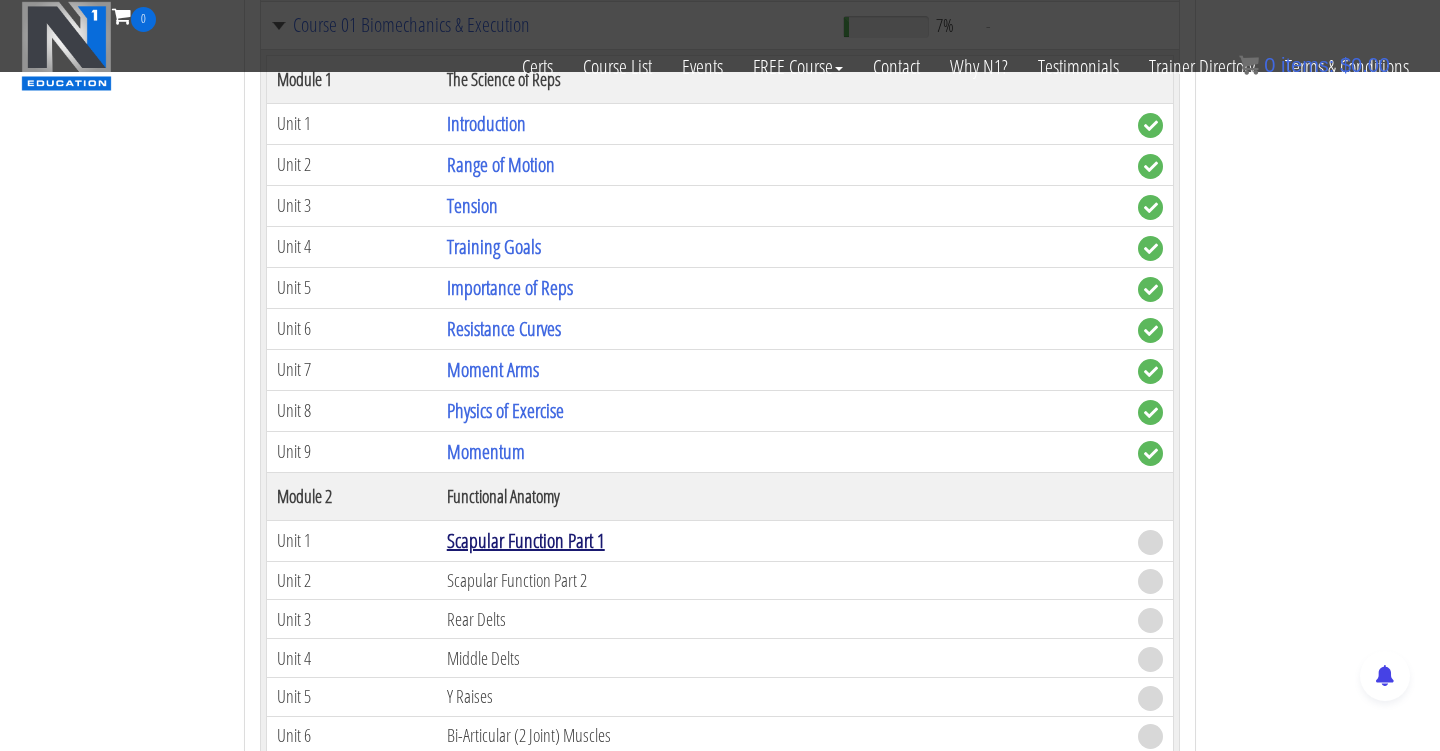 click on "Scapular Function Part 1" at bounding box center [526, 540] 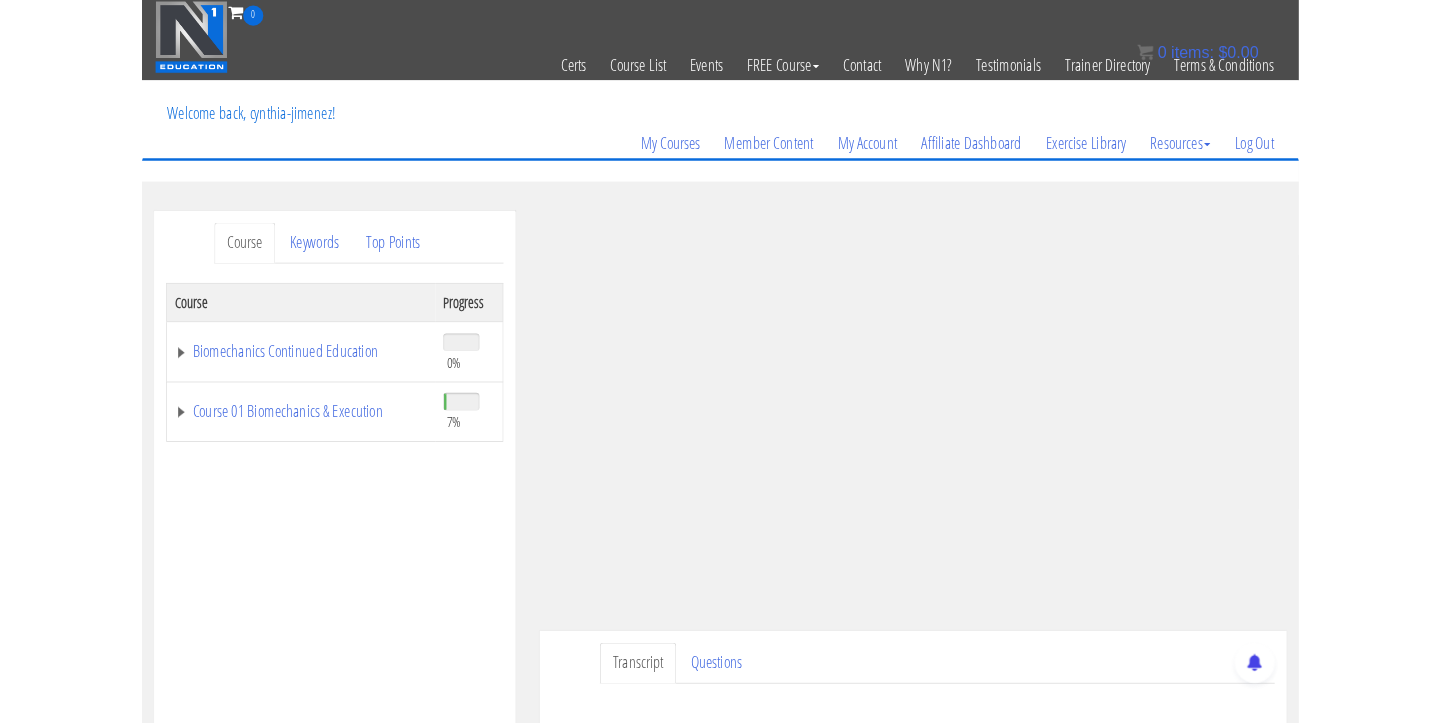 scroll, scrollTop: 203, scrollLeft: 0, axis: vertical 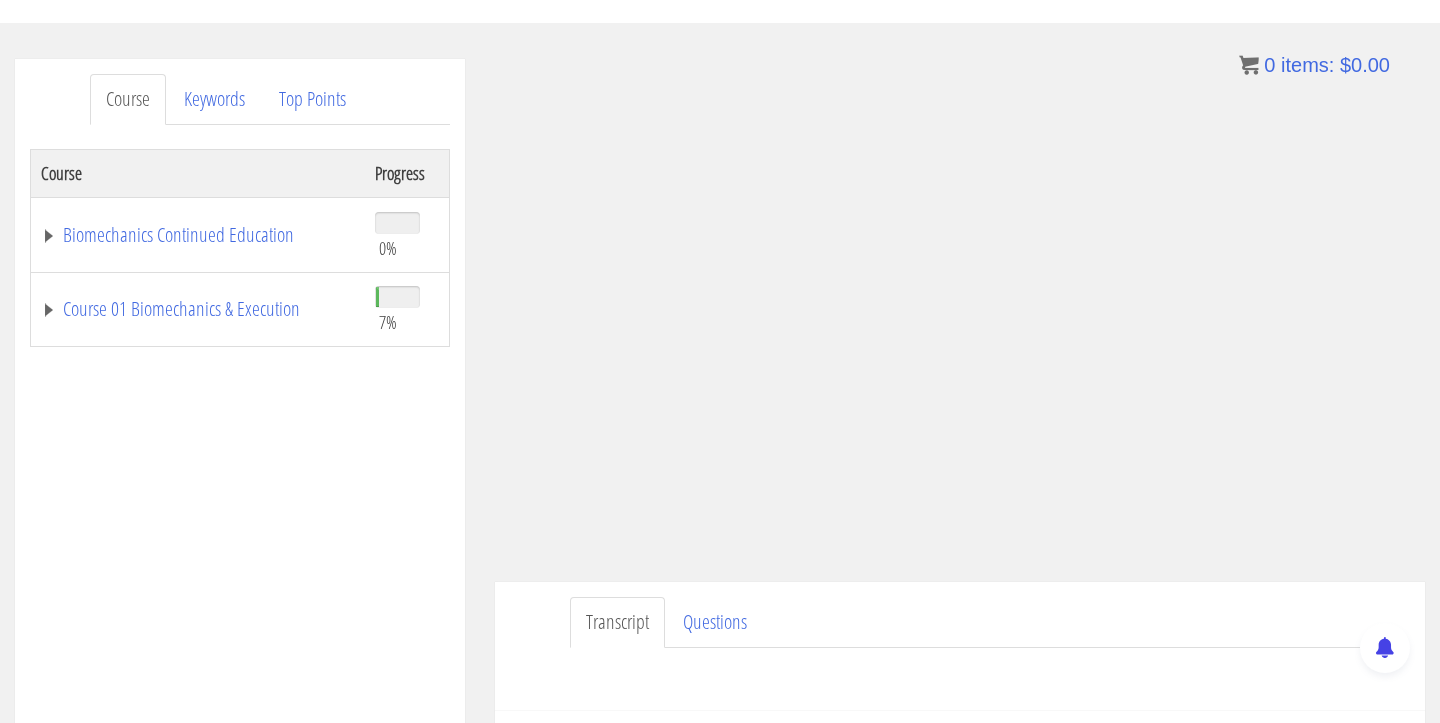 click on "Course 01 Biomechanics & Execution" at bounding box center (198, 309) 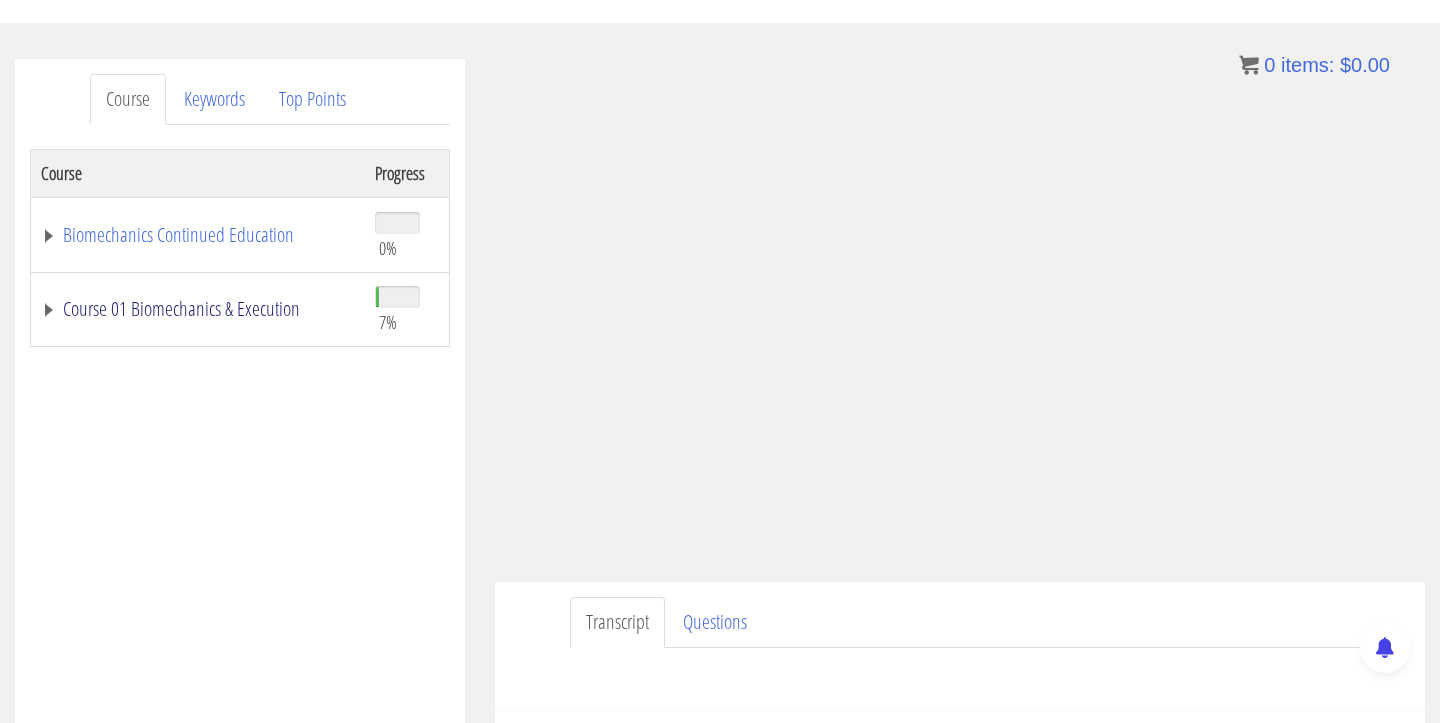 click on "Course 01 Biomechanics & Execution" at bounding box center [198, 309] 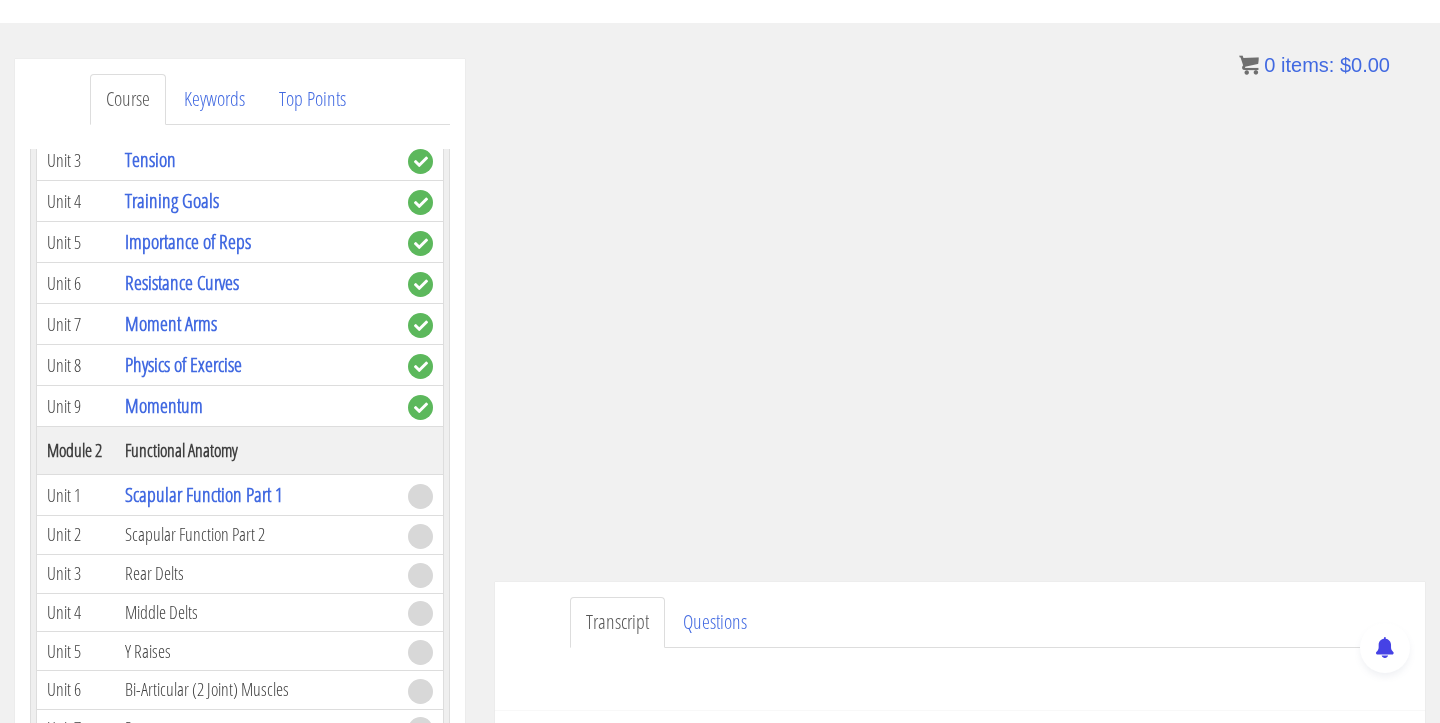 scroll, scrollTop: 361, scrollLeft: 0, axis: vertical 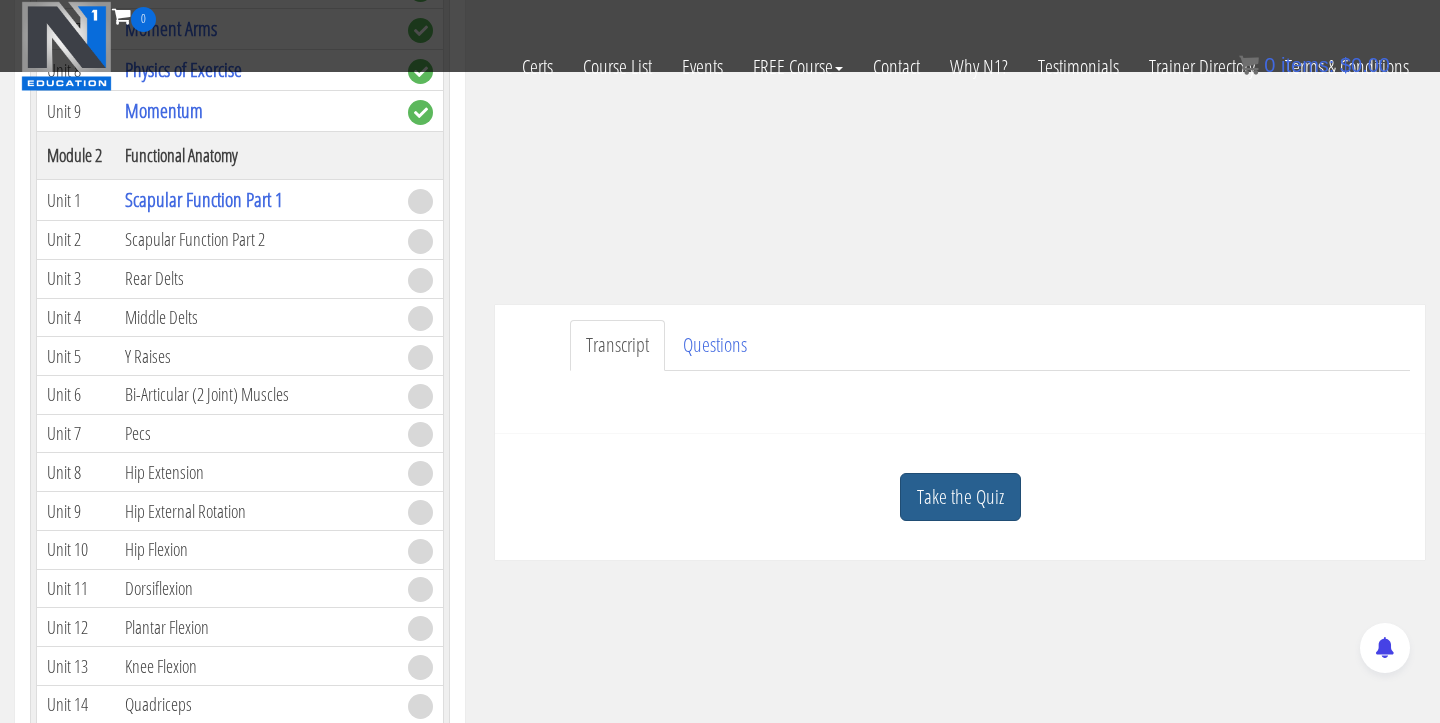 click on "Take the Quiz" at bounding box center (960, 497) 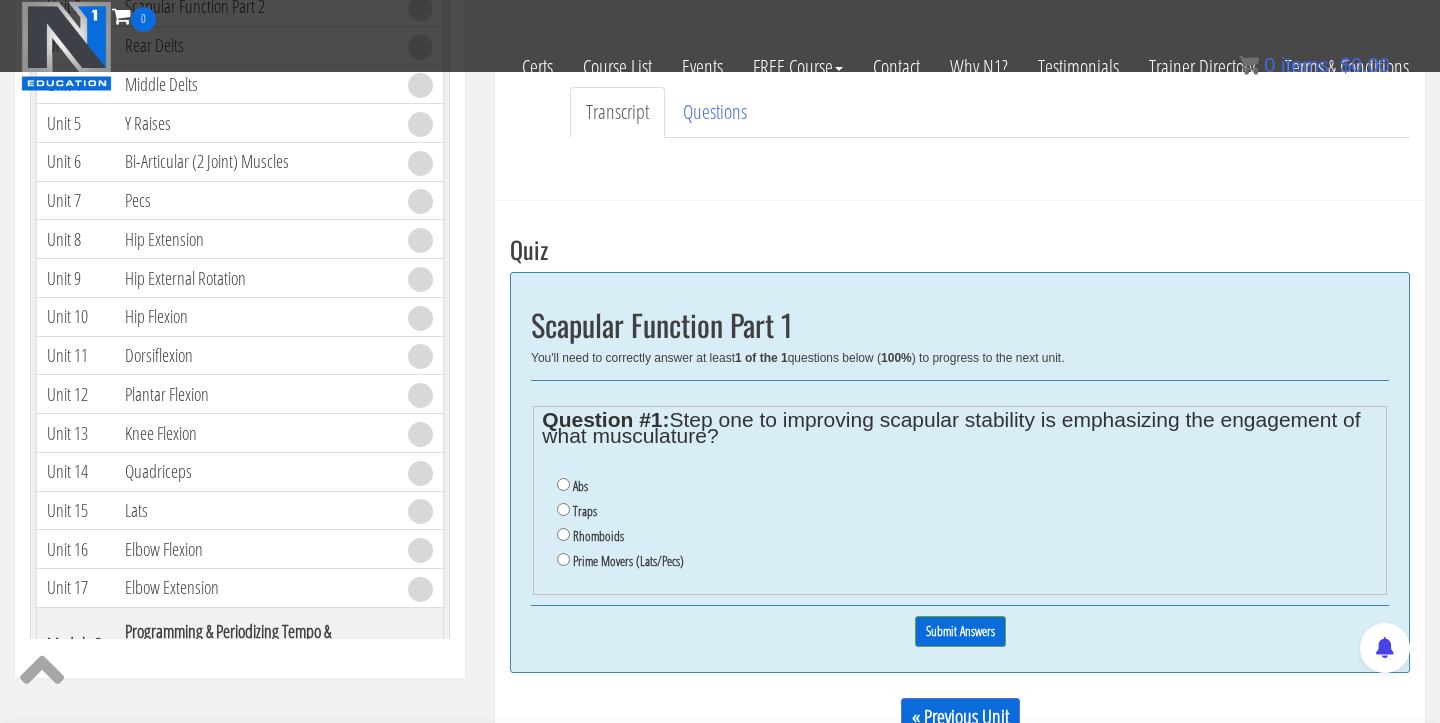 scroll, scrollTop: 588, scrollLeft: 0, axis: vertical 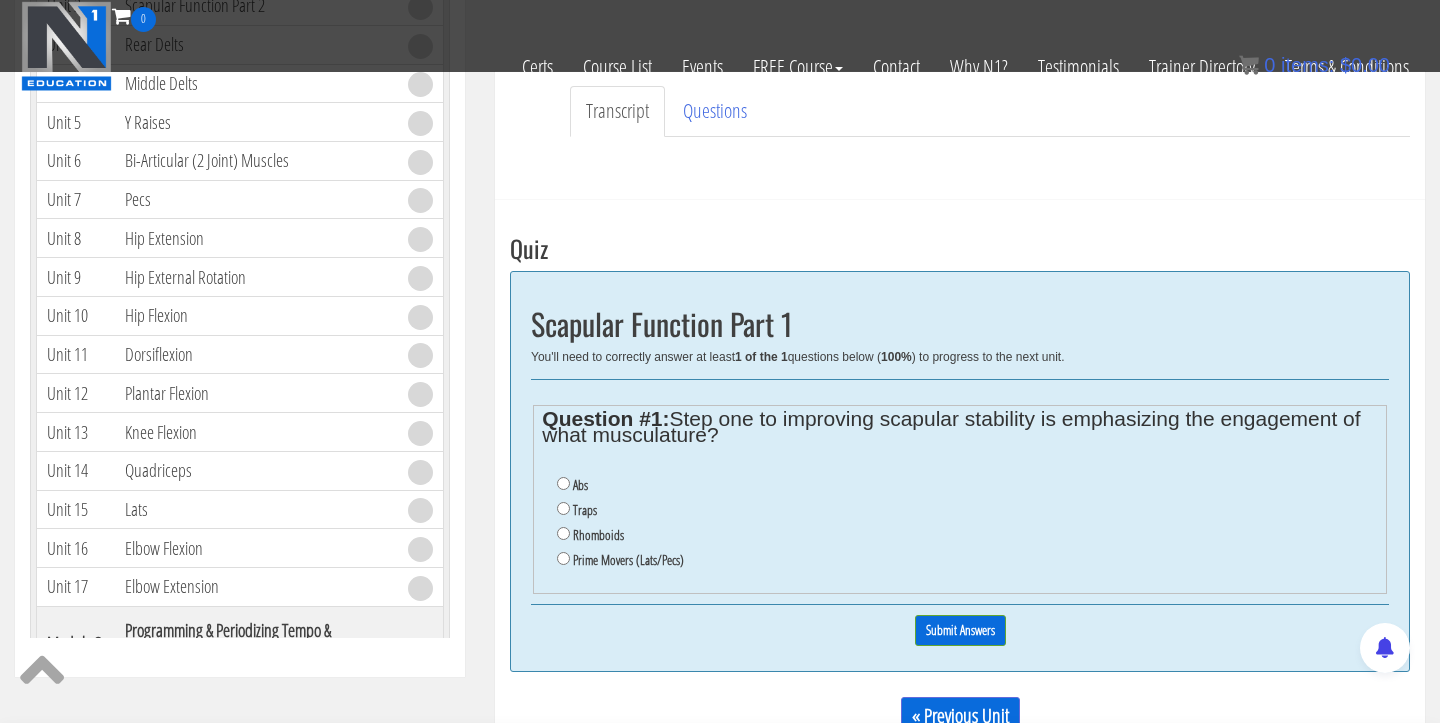 click on "Prime Movers (Lats/Pecs)" at bounding box center [563, 558] 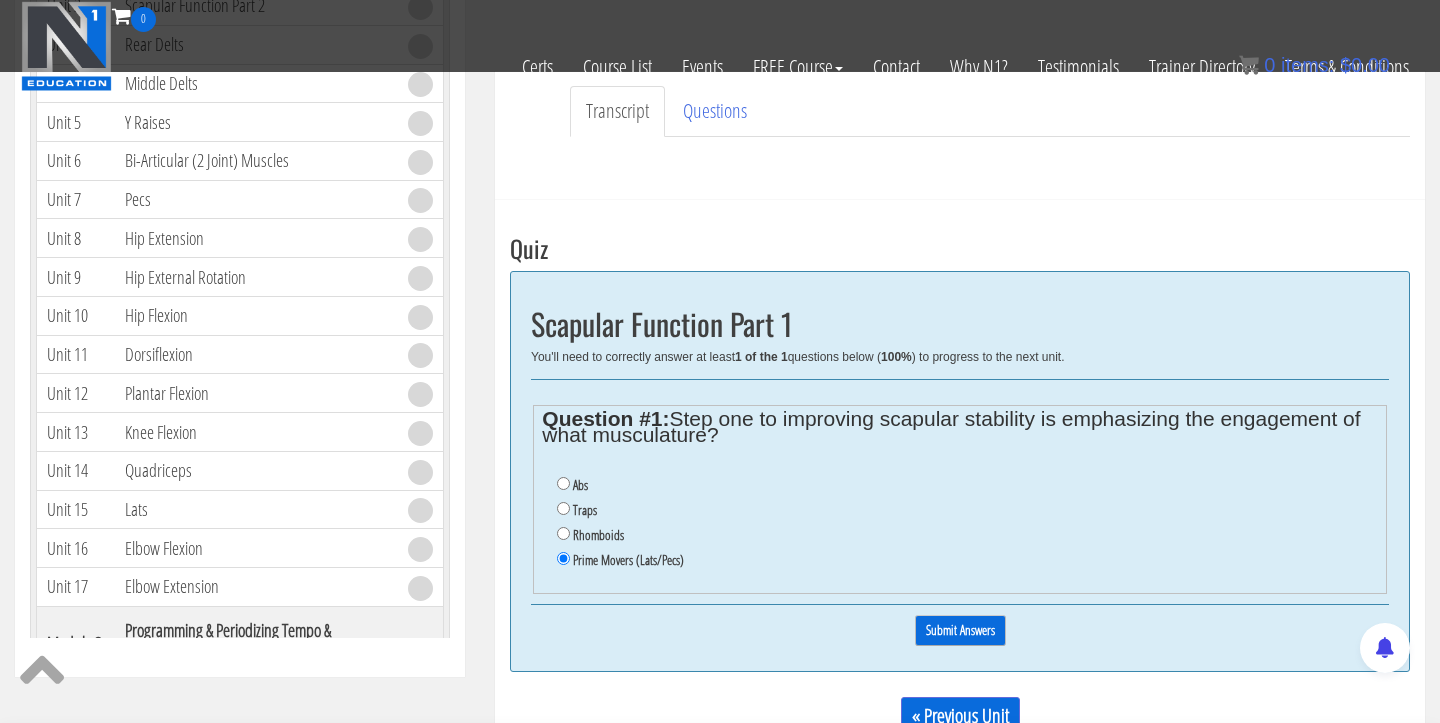 click on "Submit Answers" at bounding box center [960, 630] 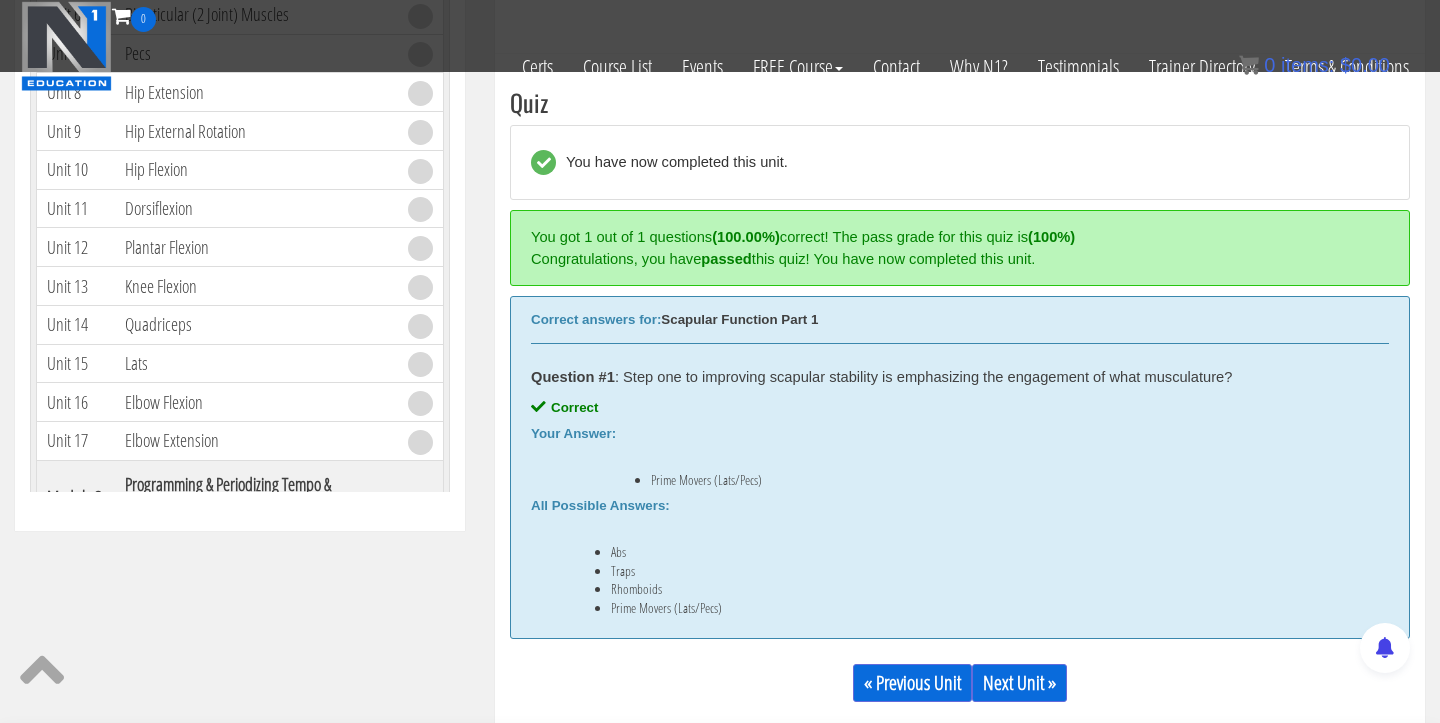 scroll, scrollTop: 760, scrollLeft: 0, axis: vertical 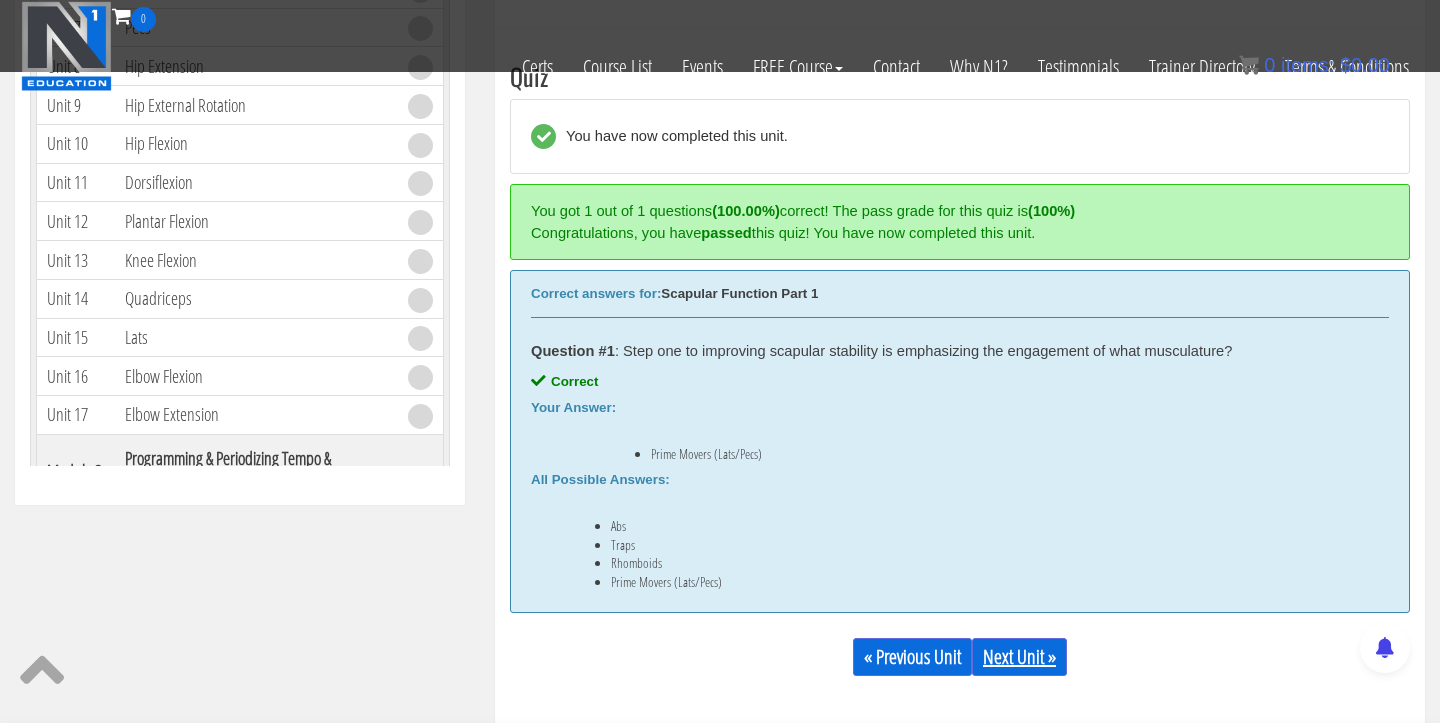 click on "Next Unit »" at bounding box center (1019, 657) 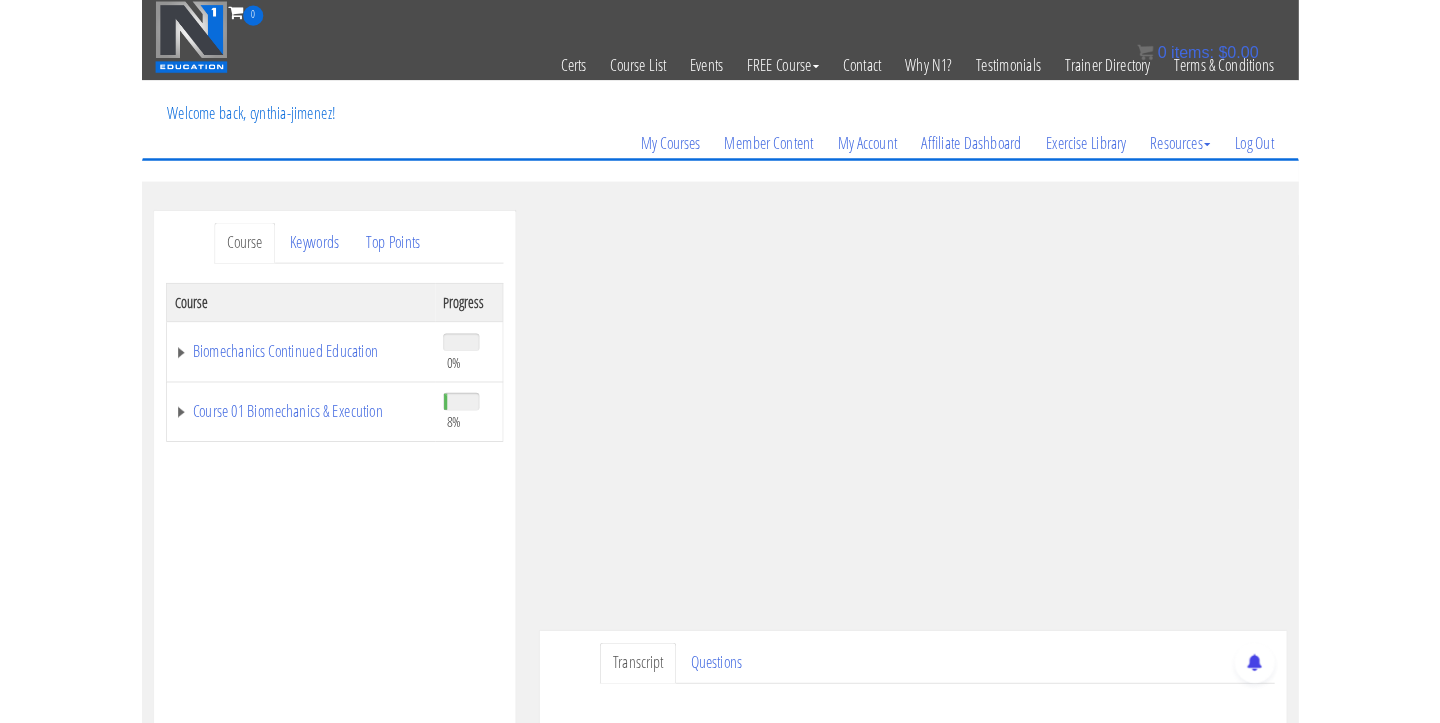 scroll, scrollTop: 315, scrollLeft: 0, axis: vertical 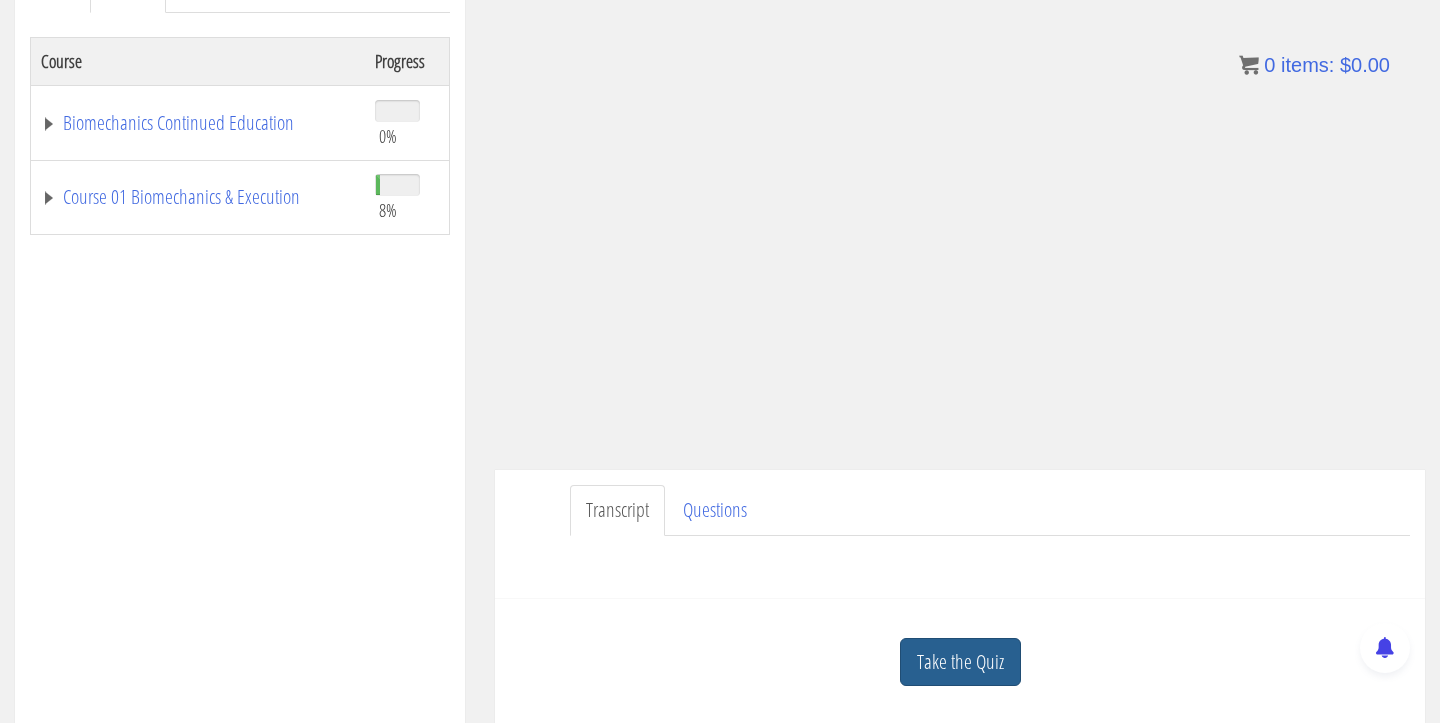 click on "Take the Quiz" at bounding box center (960, 662) 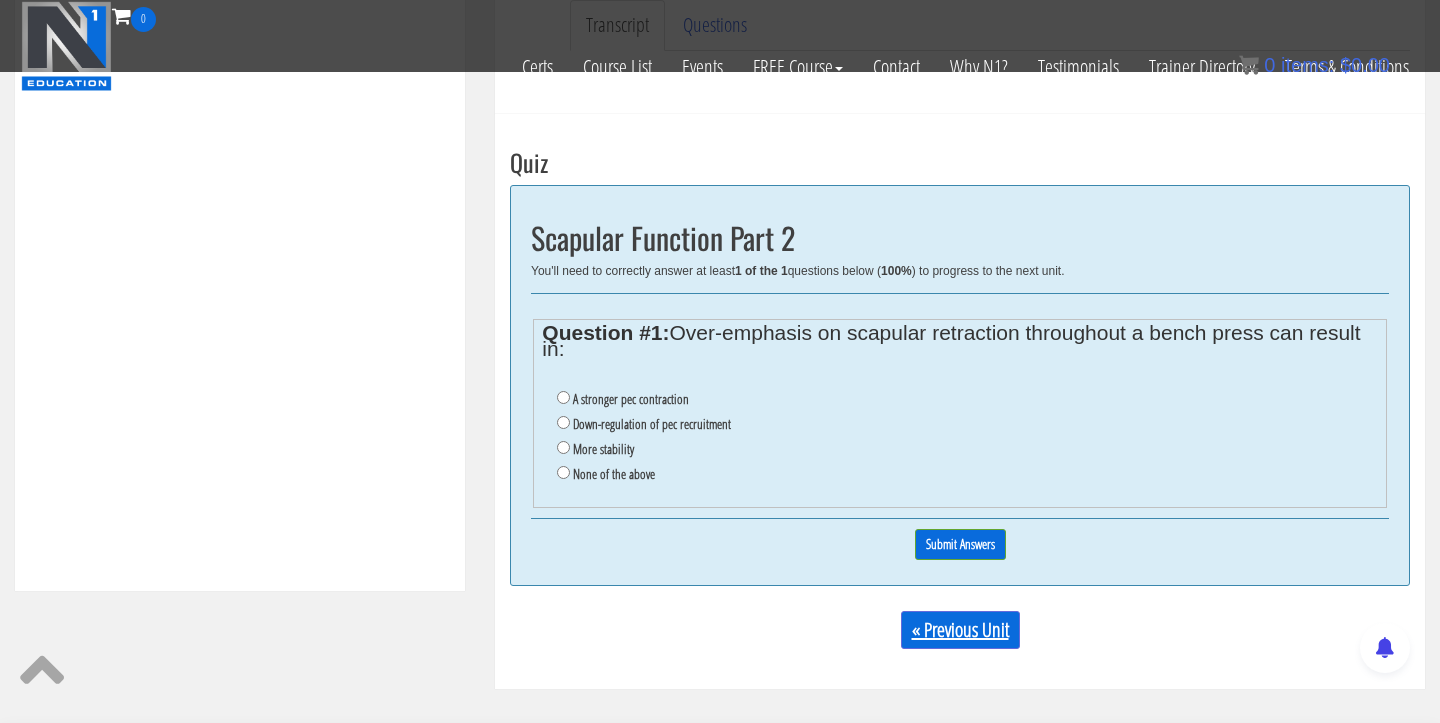 scroll, scrollTop: 672, scrollLeft: 0, axis: vertical 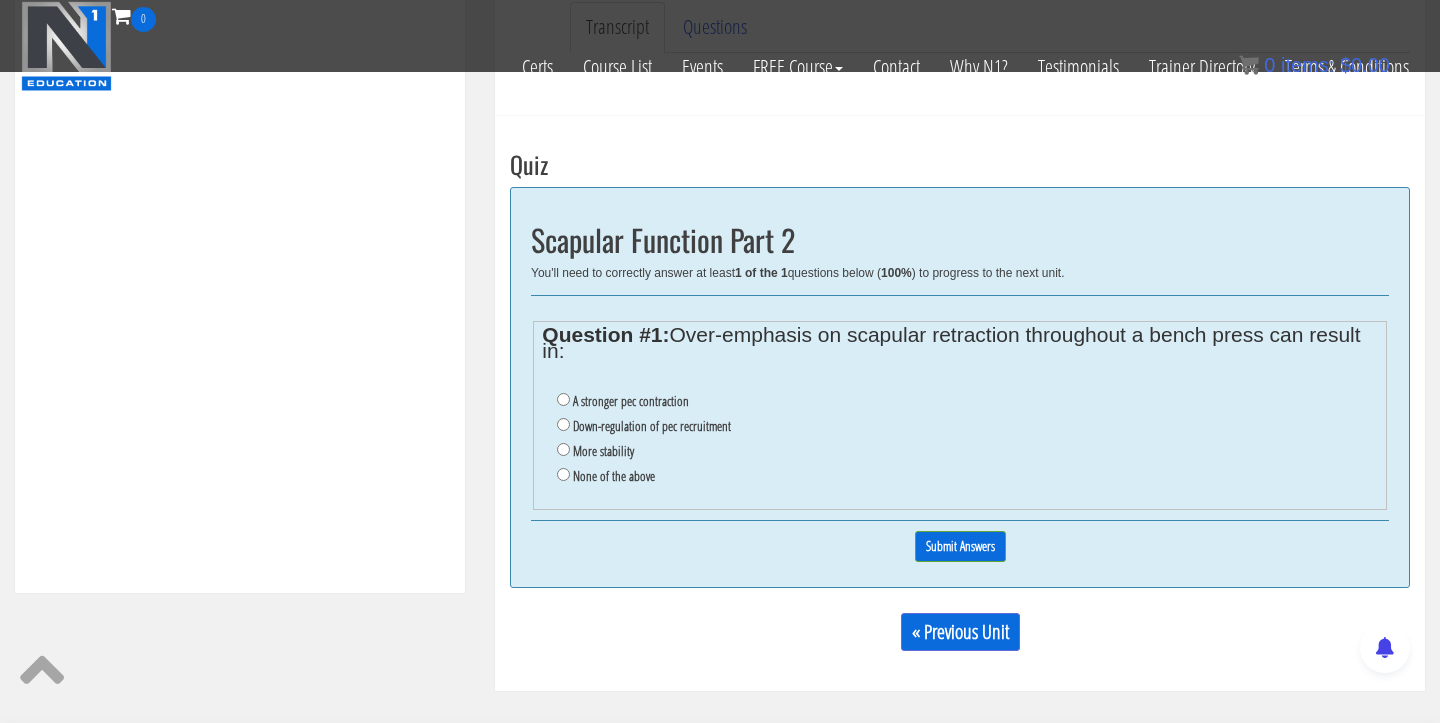 click on "Down-regulation of pec recruitment" at bounding box center [652, 426] 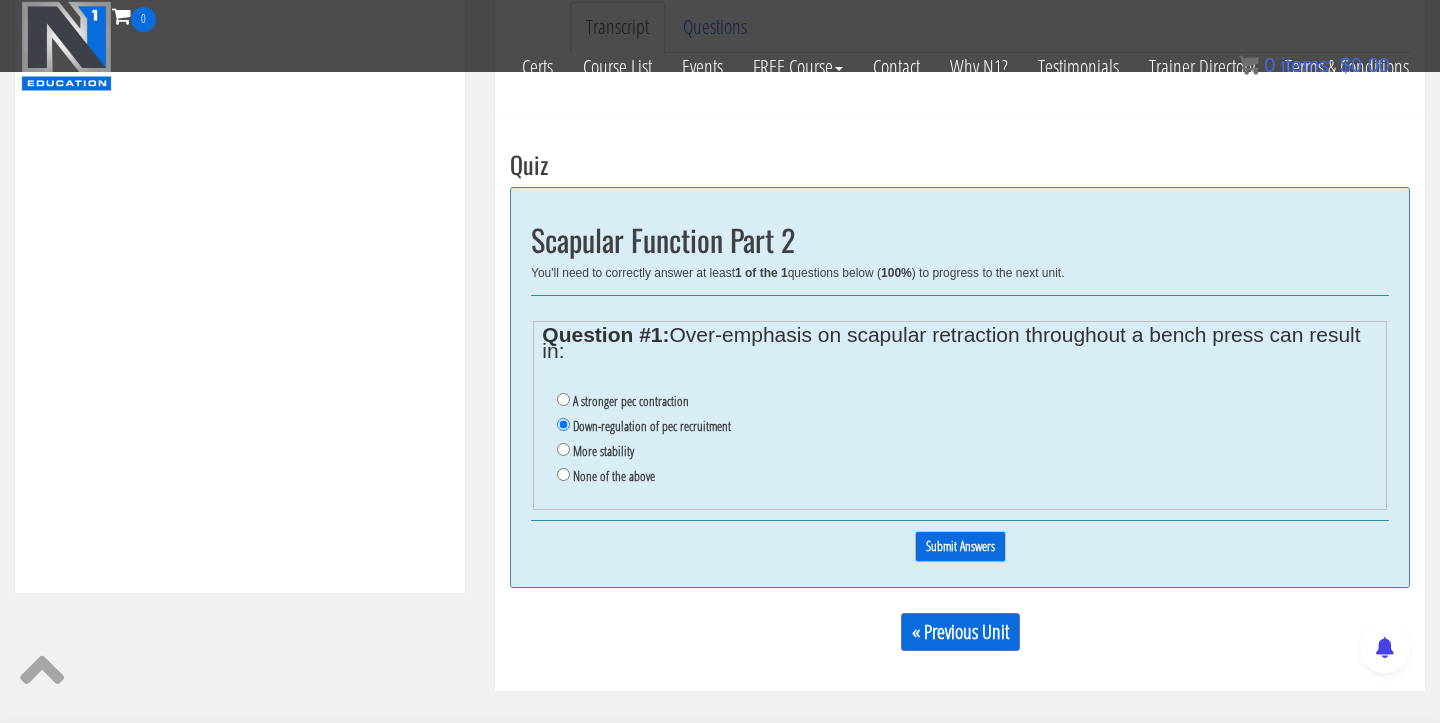 click on "Submit Answers" at bounding box center (960, 546) 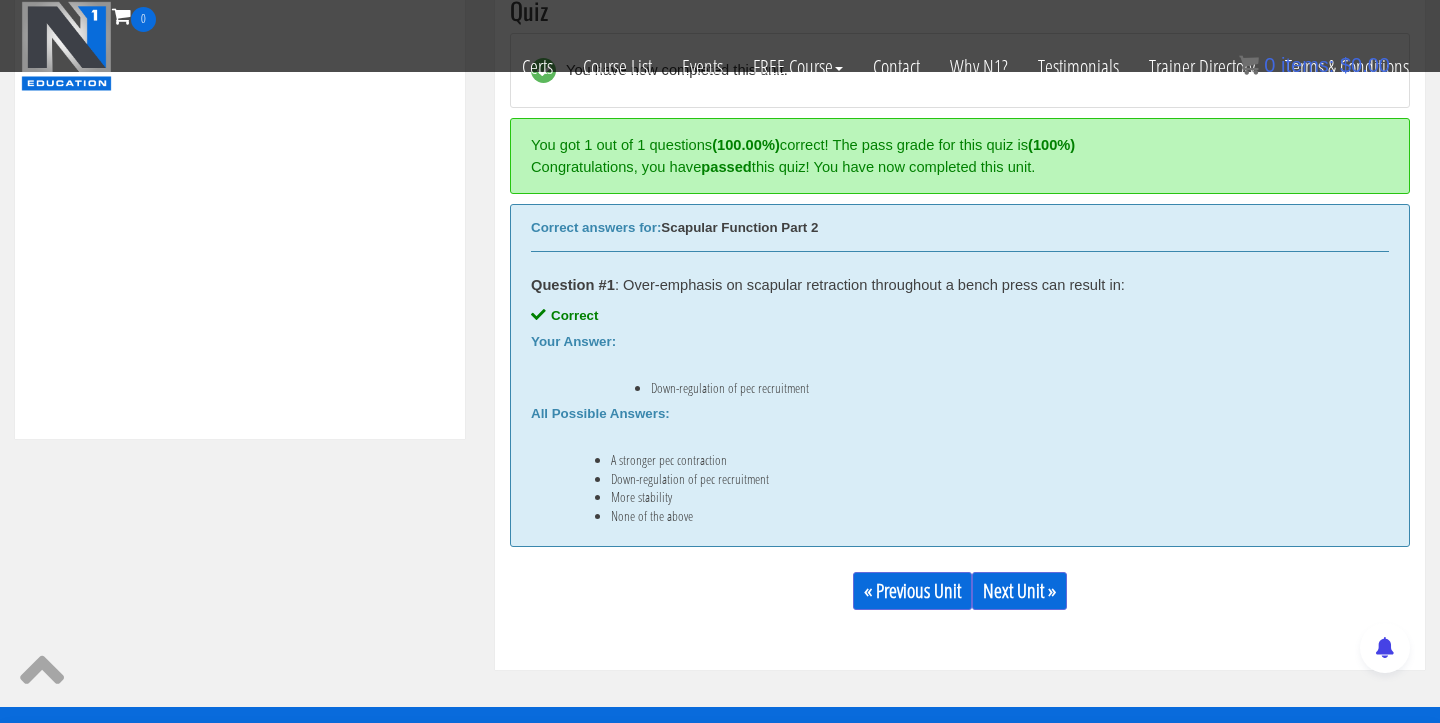 scroll, scrollTop: 837, scrollLeft: 0, axis: vertical 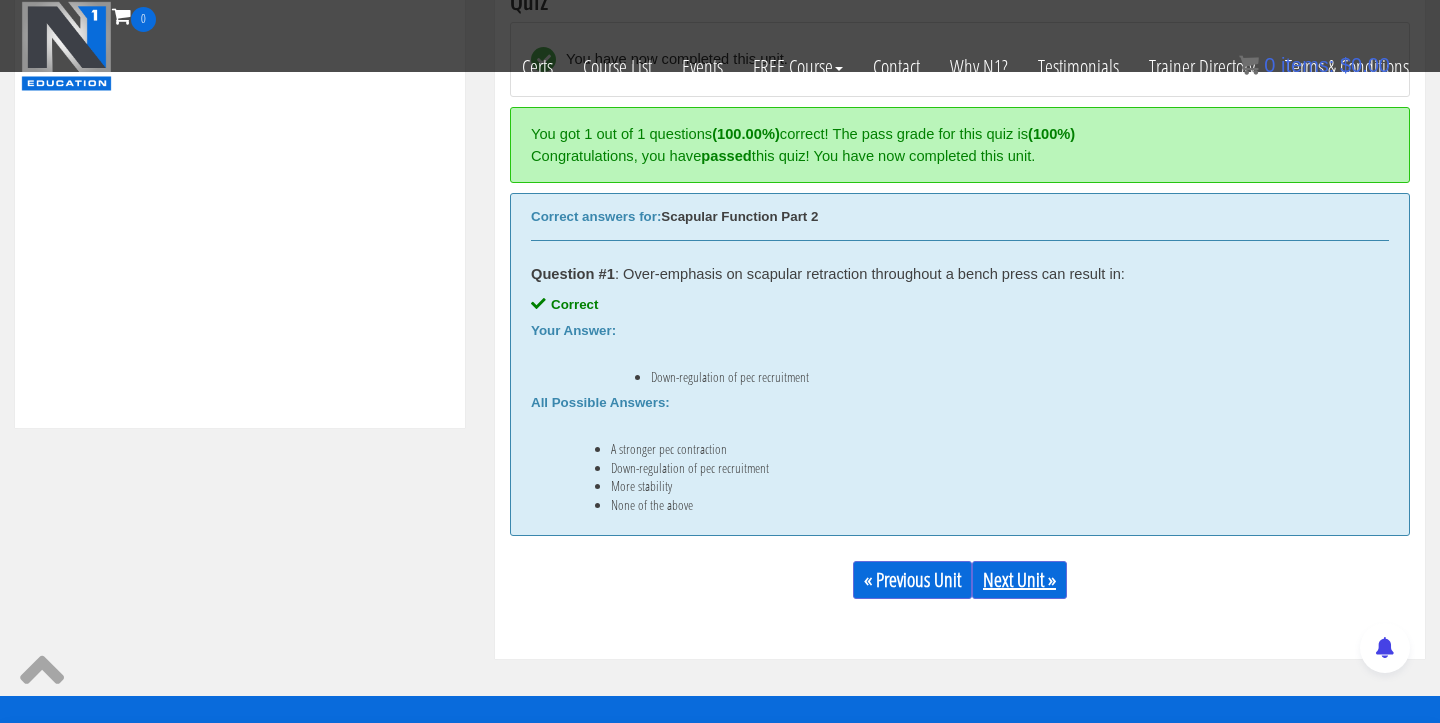 click on "Next Unit »" at bounding box center (1019, 580) 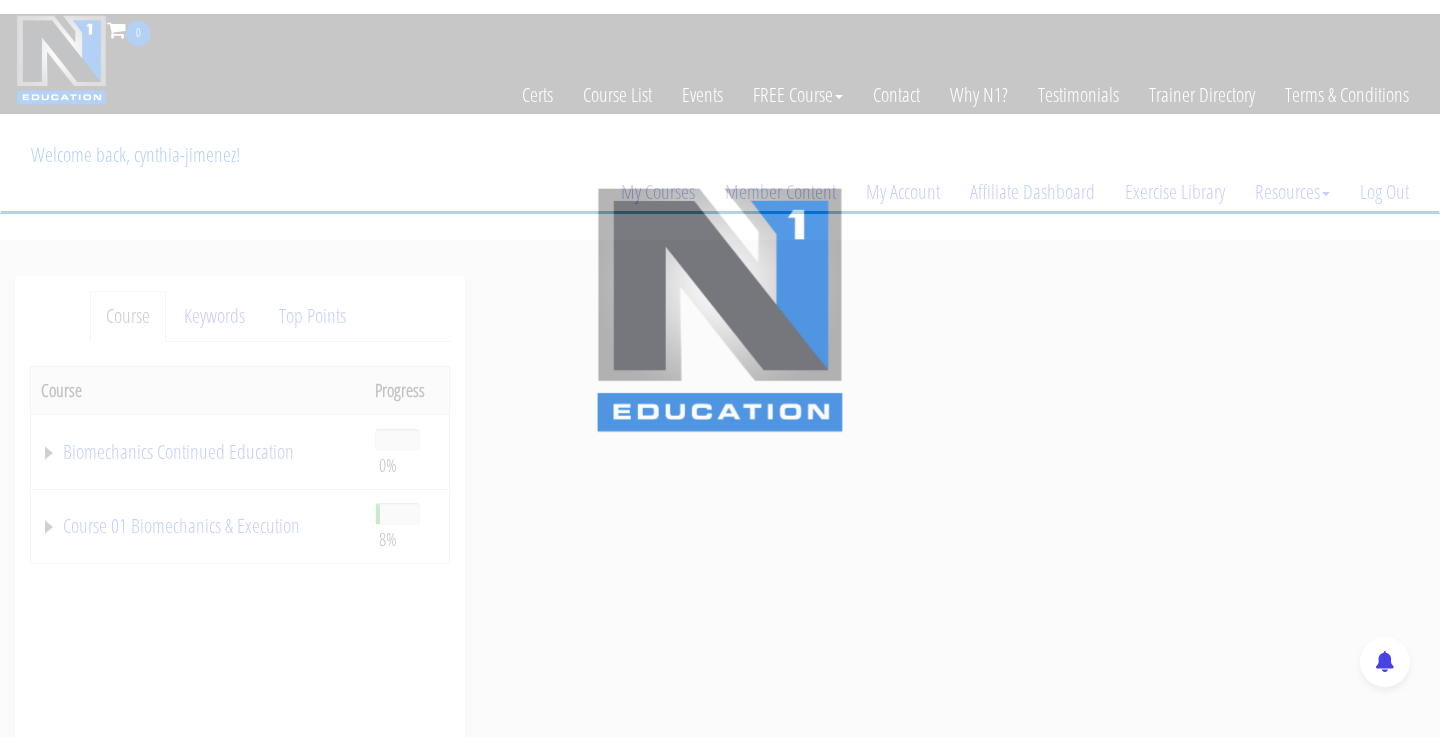 scroll, scrollTop: 0, scrollLeft: 0, axis: both 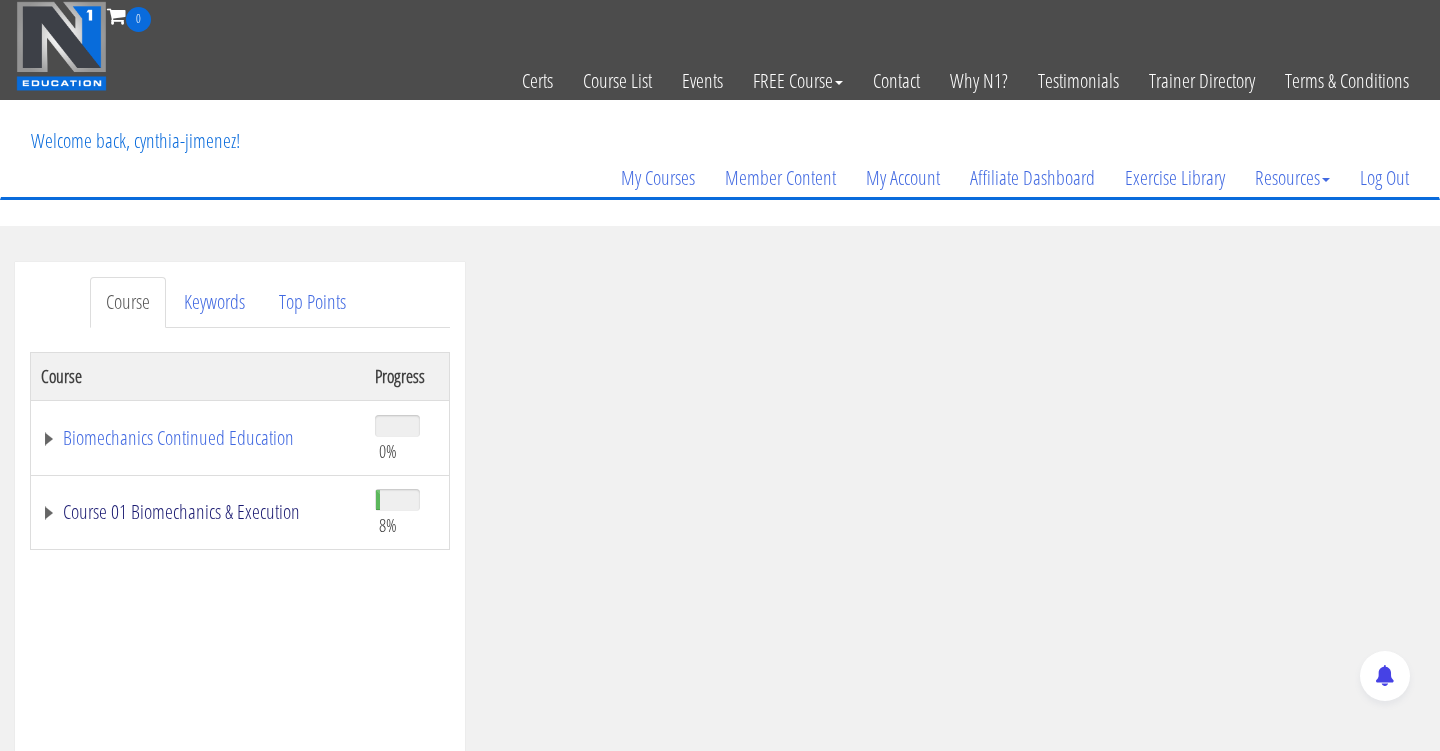 click on "Course 01 Biomechanics & Execution" at bounding box center (198, 512) 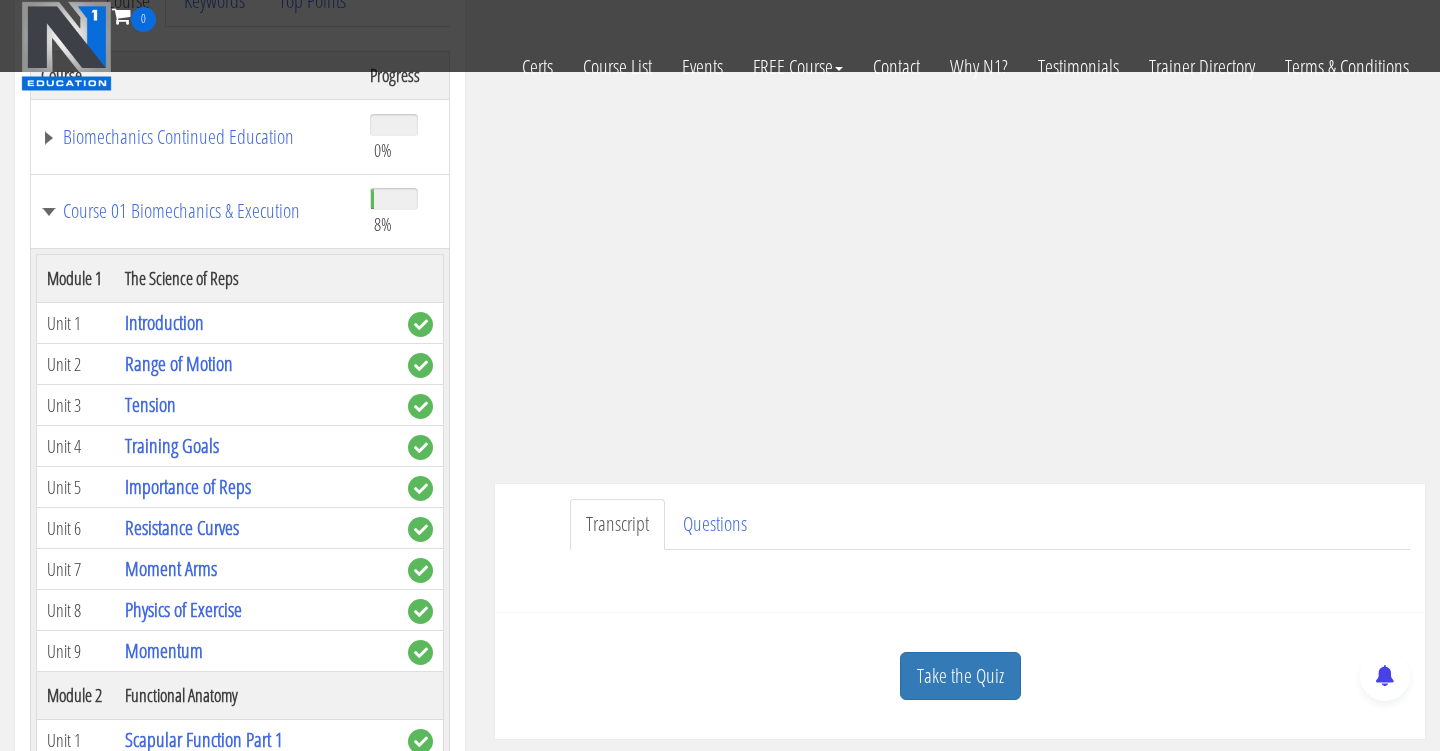 scroll, scrollTop: 470, scrollLeft: 0, axis: vertical 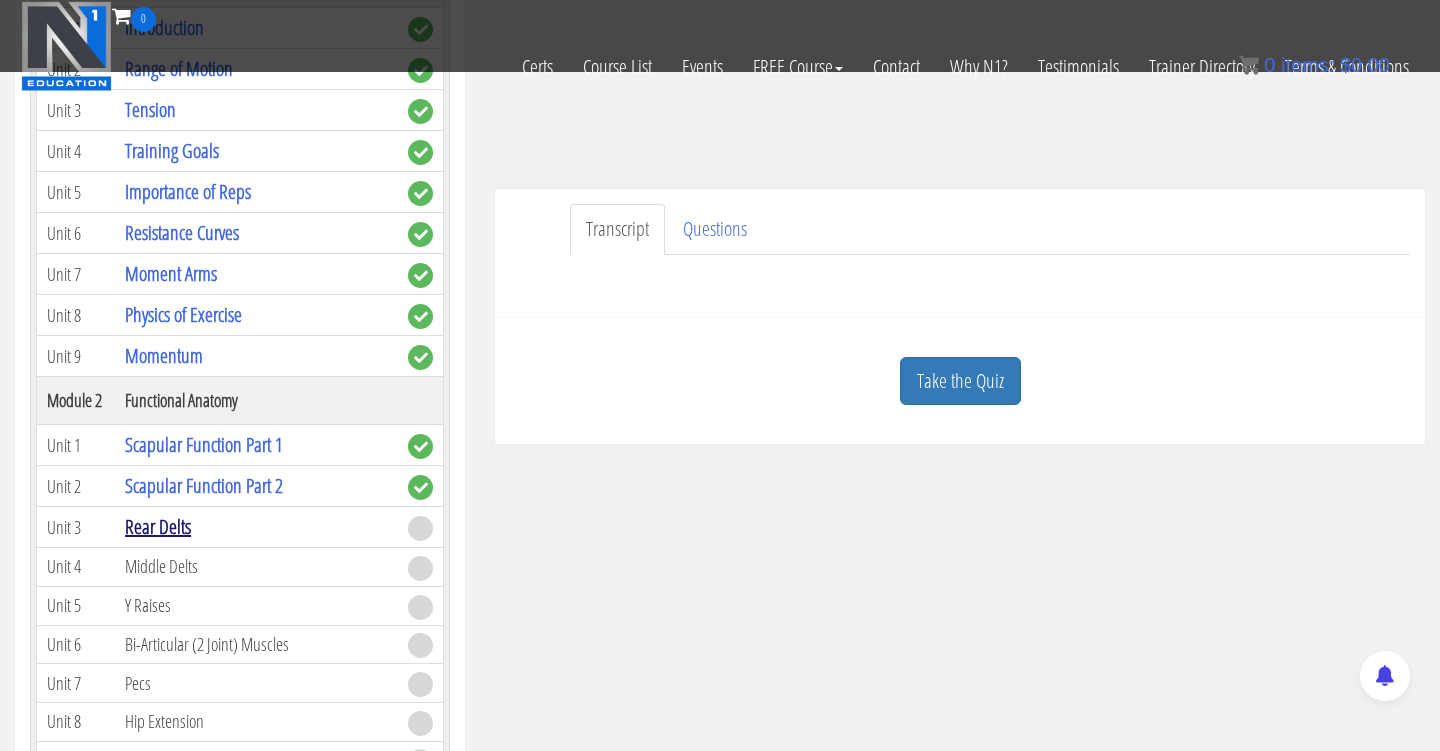 click on "Rear Delts" at bounding box center [158, 526] 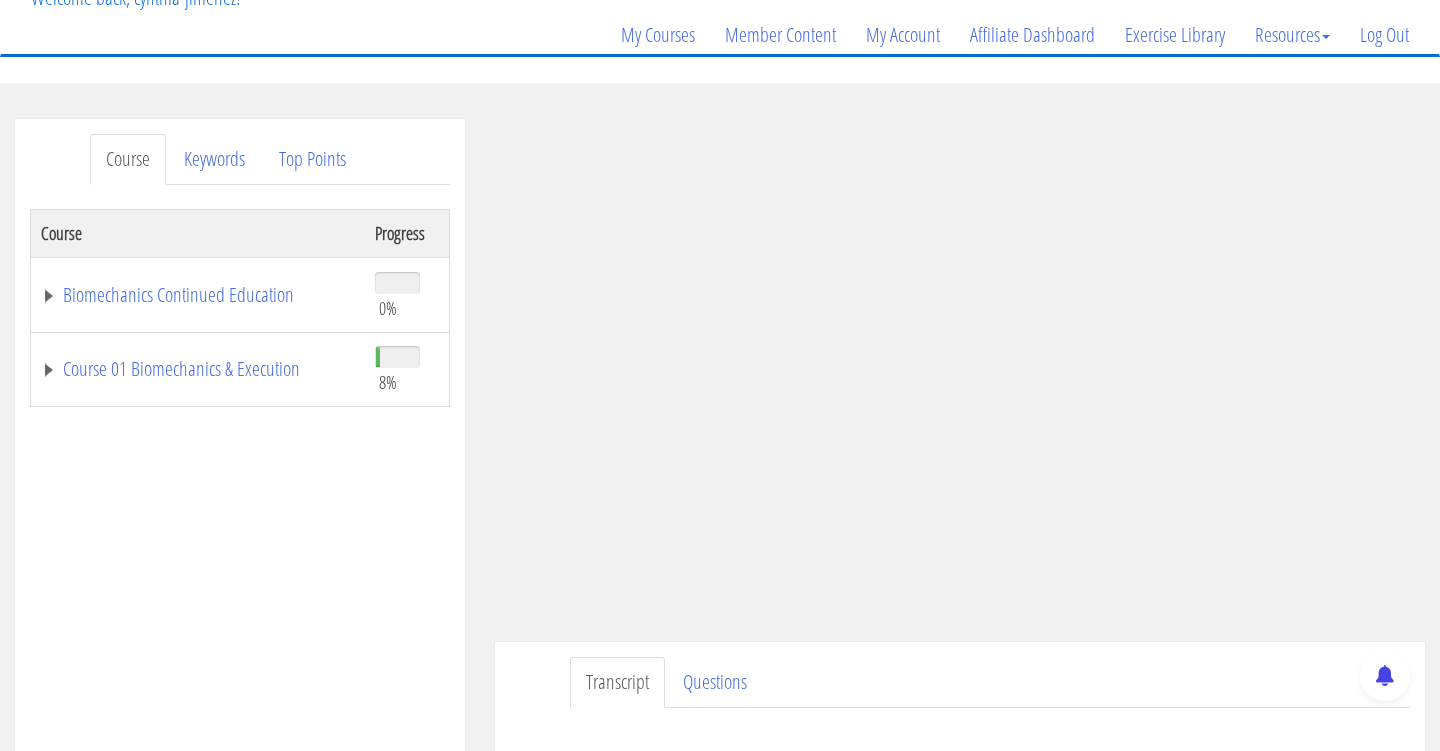 scroll, scrollTop: 142, scrollLeft: 0, axis: vertical 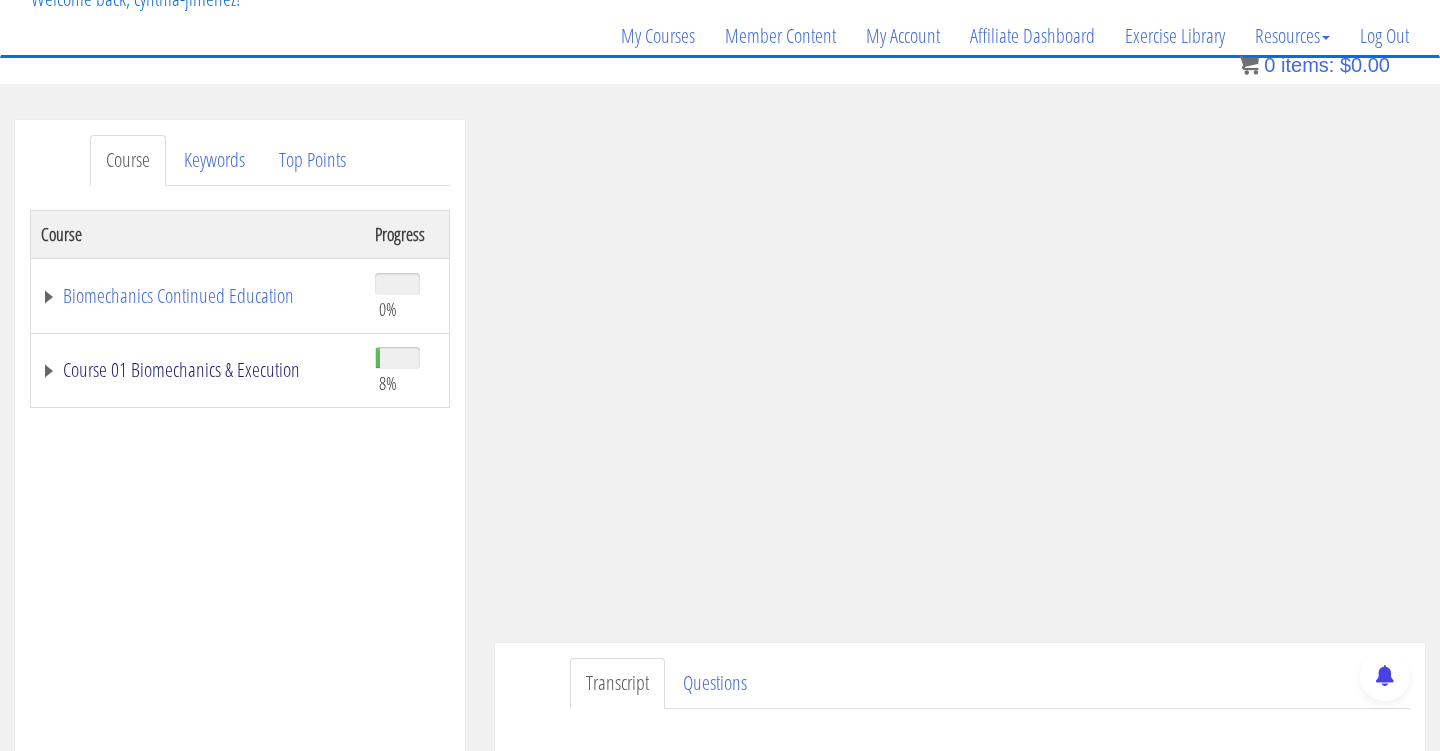 click on "Course 01 Biomechanics & Execution" at bounding box center (198, 370) 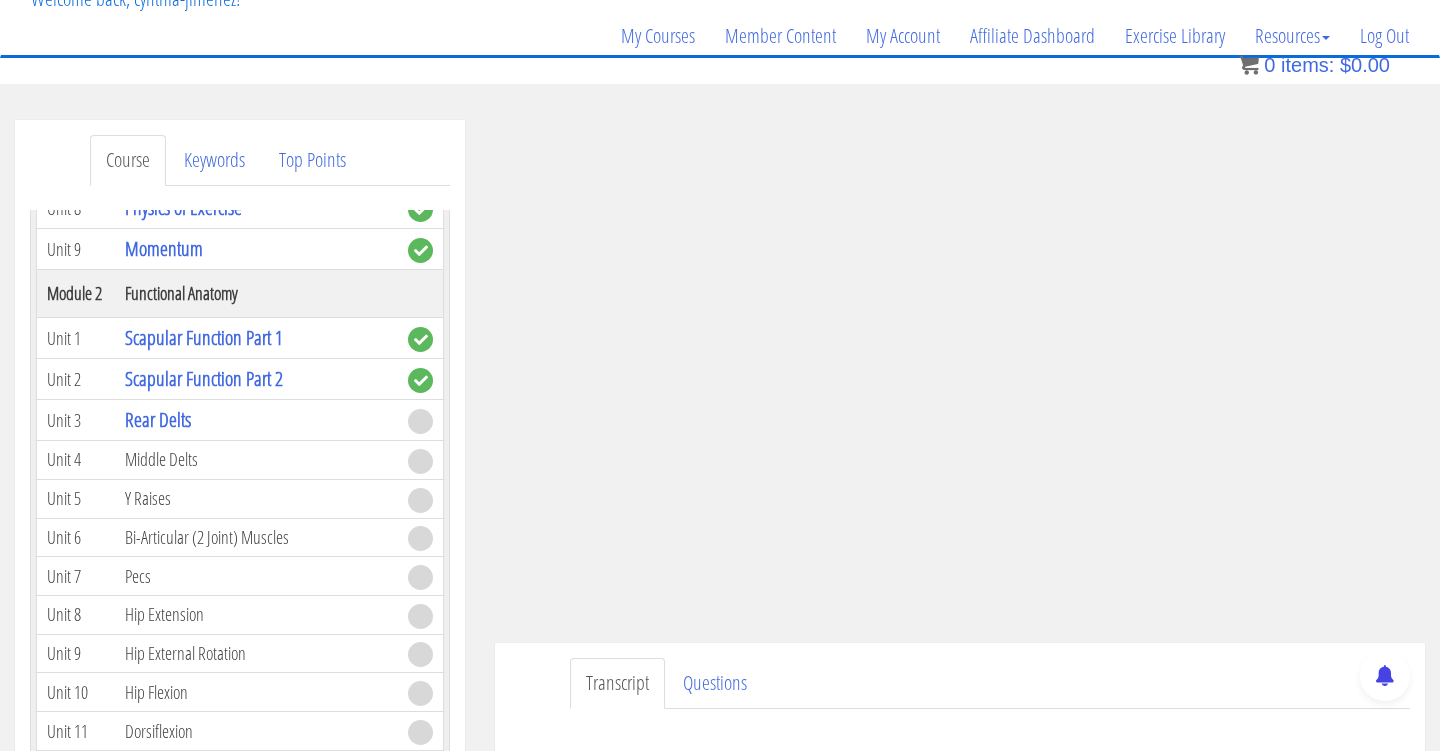 scroll, scrollTop: 564, scrollLeft: 0, axis: vertical 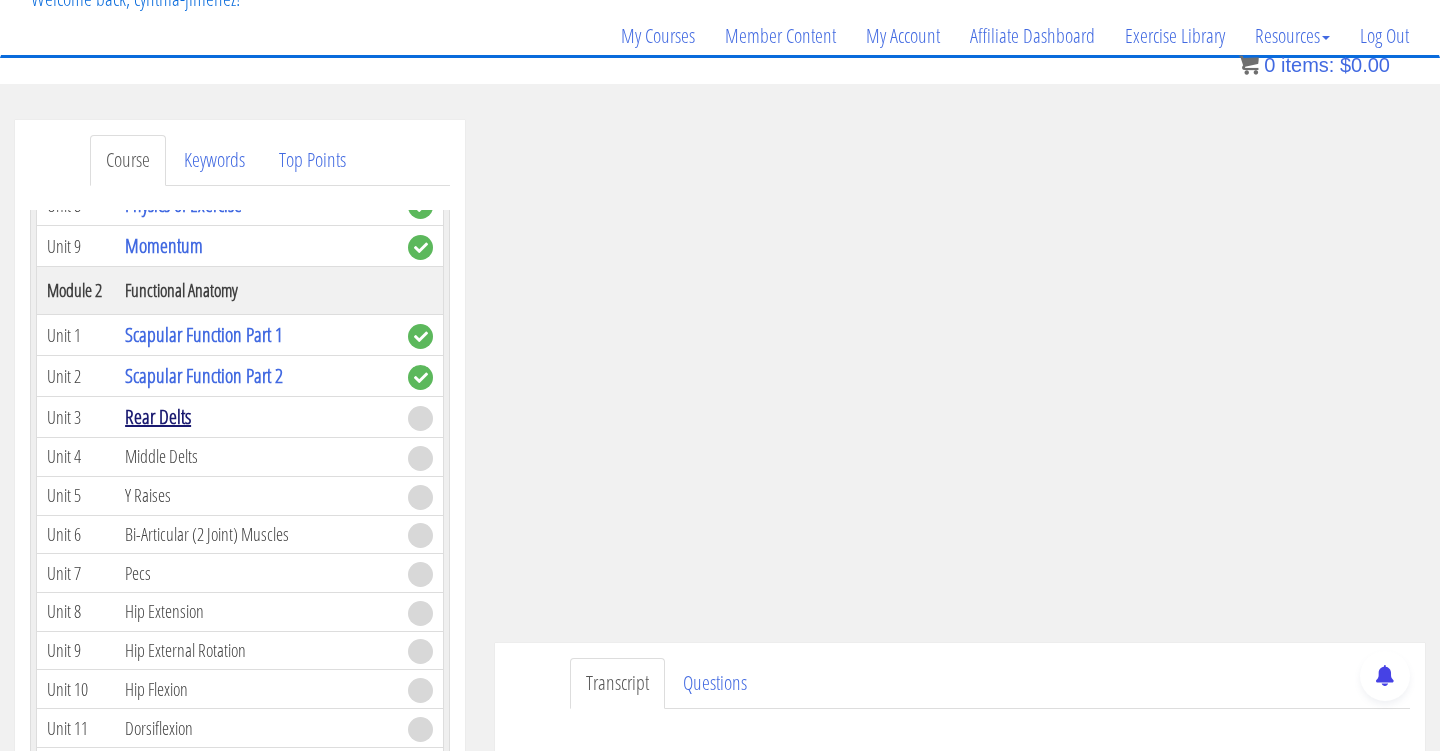 click on "Rear Delts" at bounding box center [158, 416] 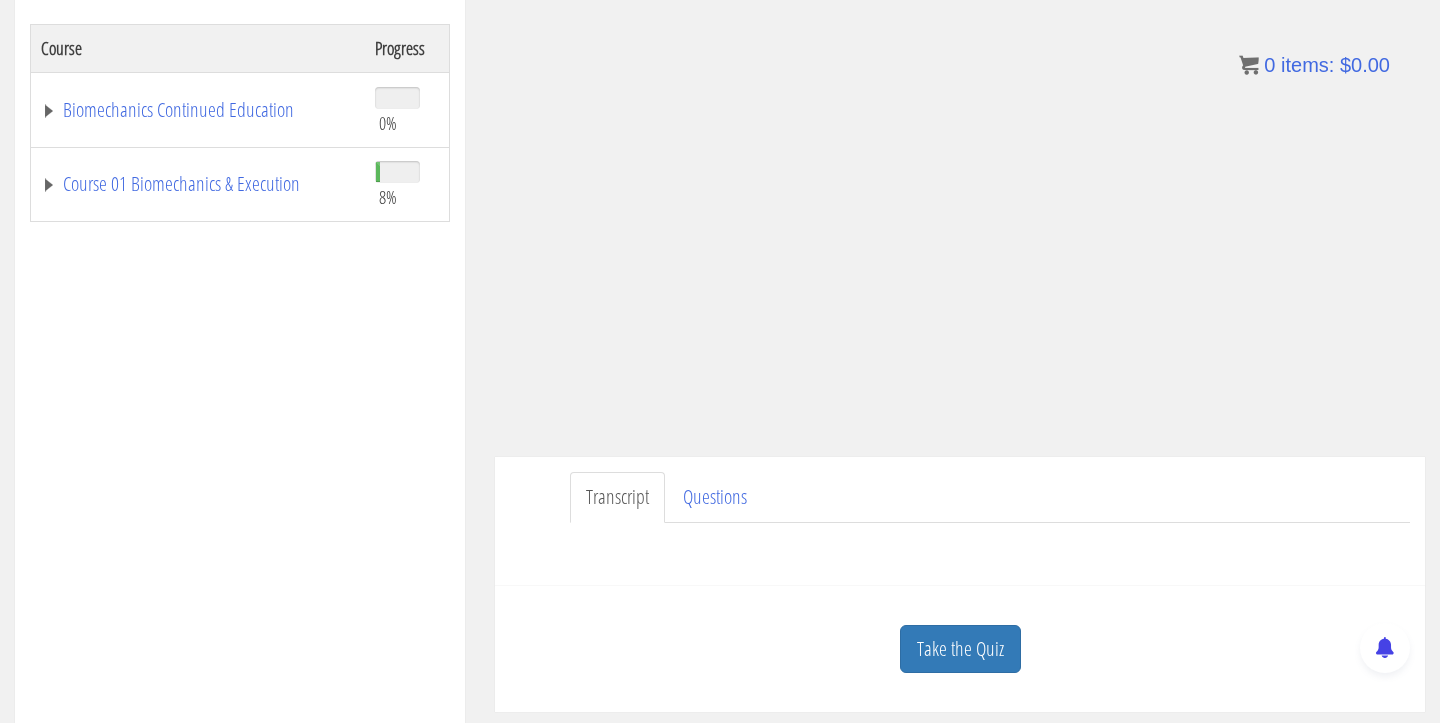 scroll, scrollTop: 347, scrollLeft: 0, axis: vertical 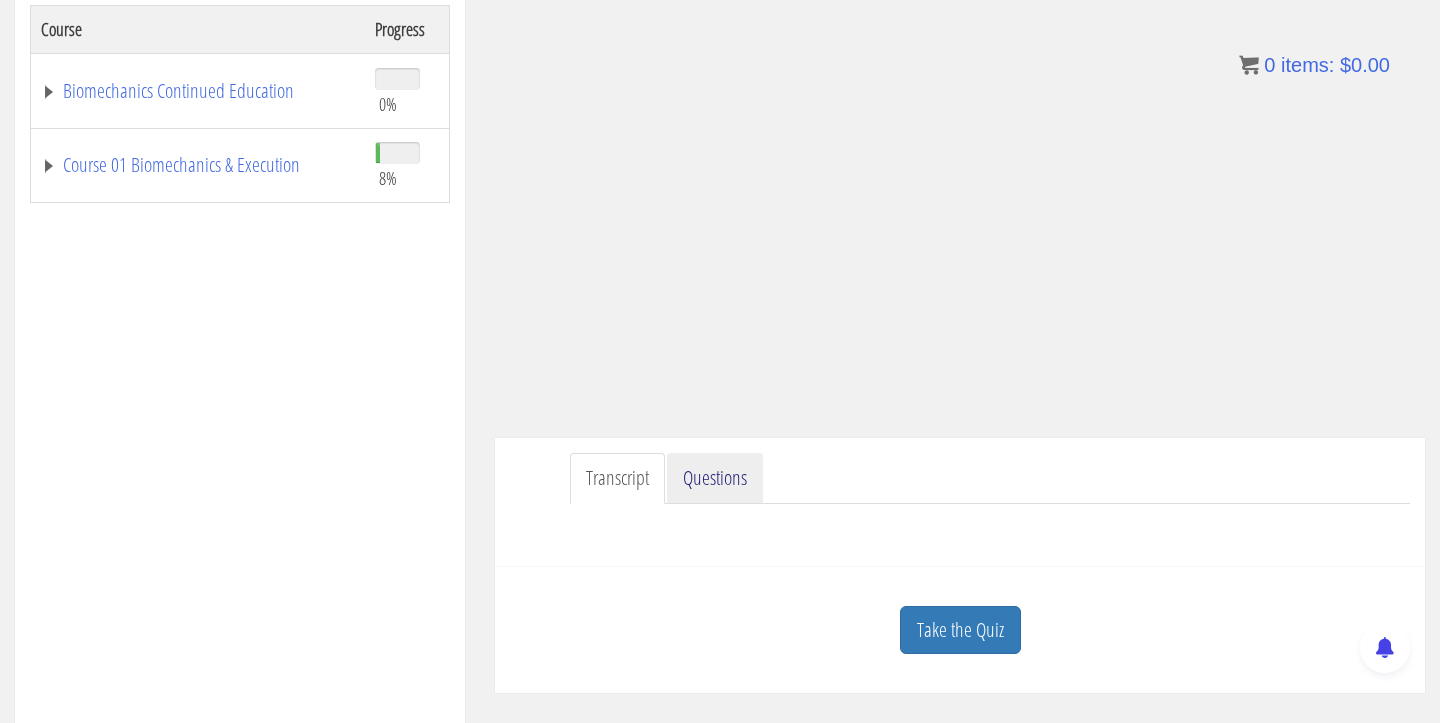 click on "Questions" at bounding box center (715, 478) 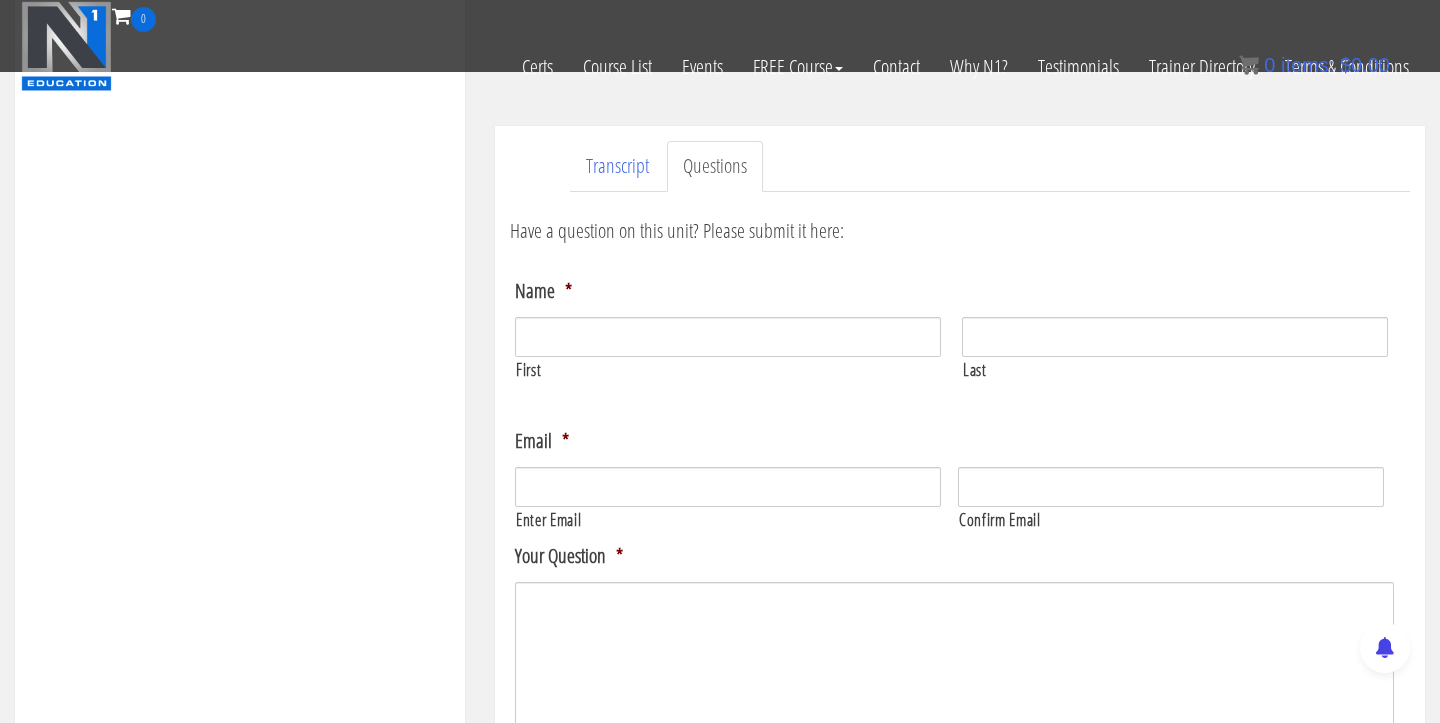 scroll, scrollTop: 402, scrollLeft: 0, axis: vertical 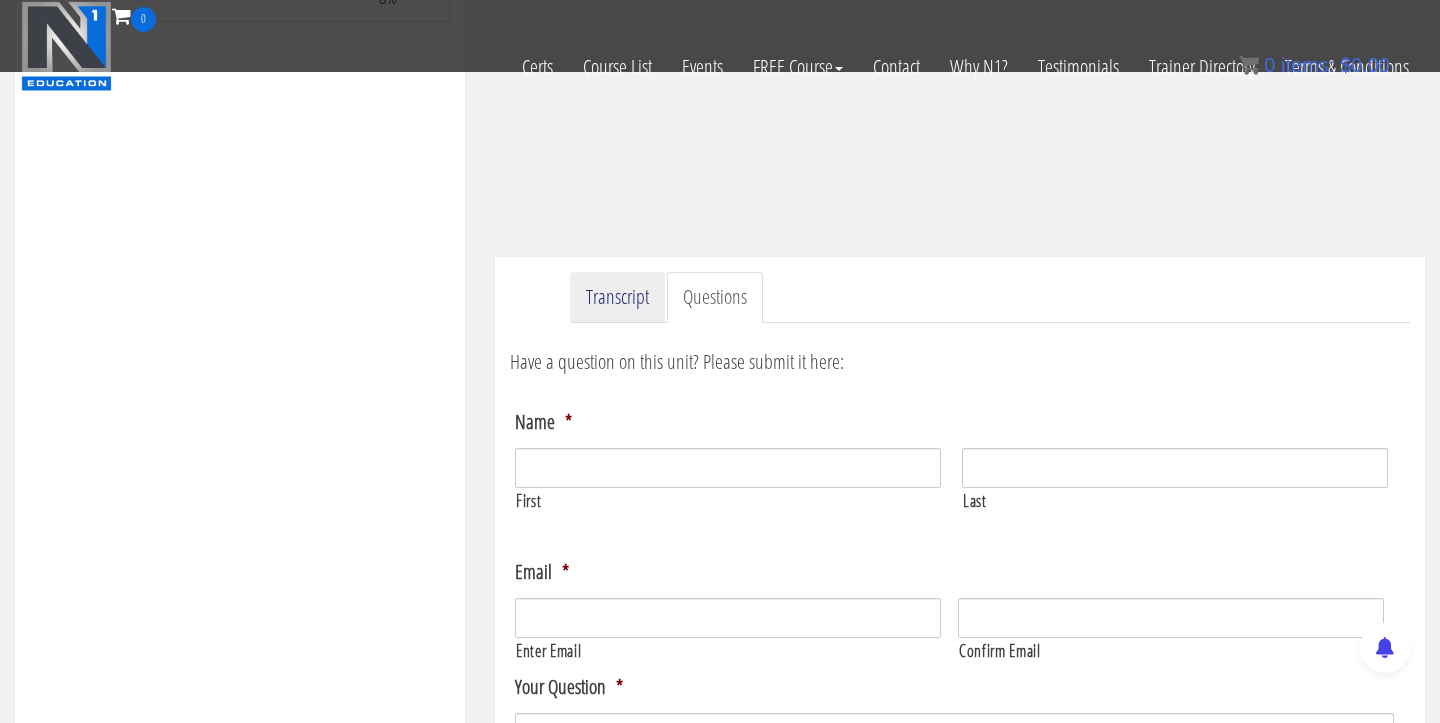 click on "Transcript" at bounding box center (617, 297) 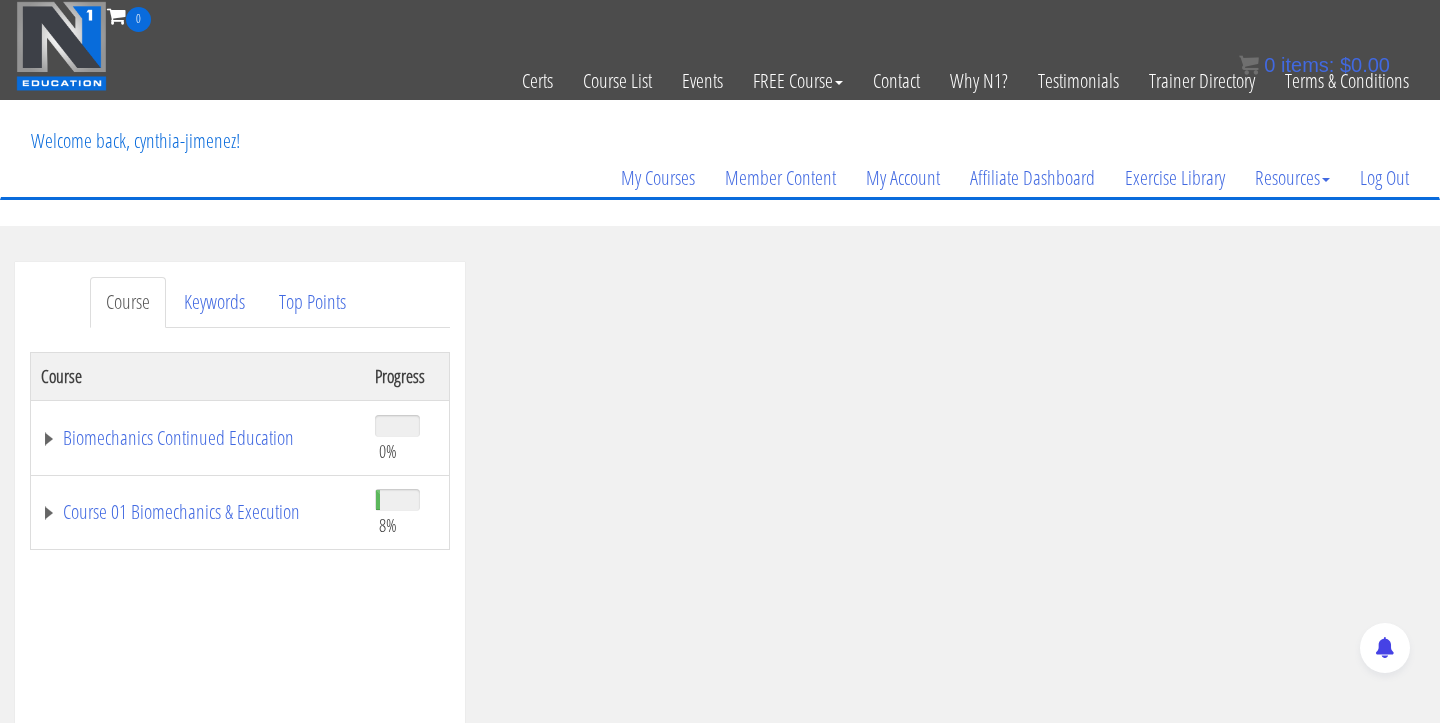 scroll, scrollTop: 0, scrollLeft: 0, axis: both 